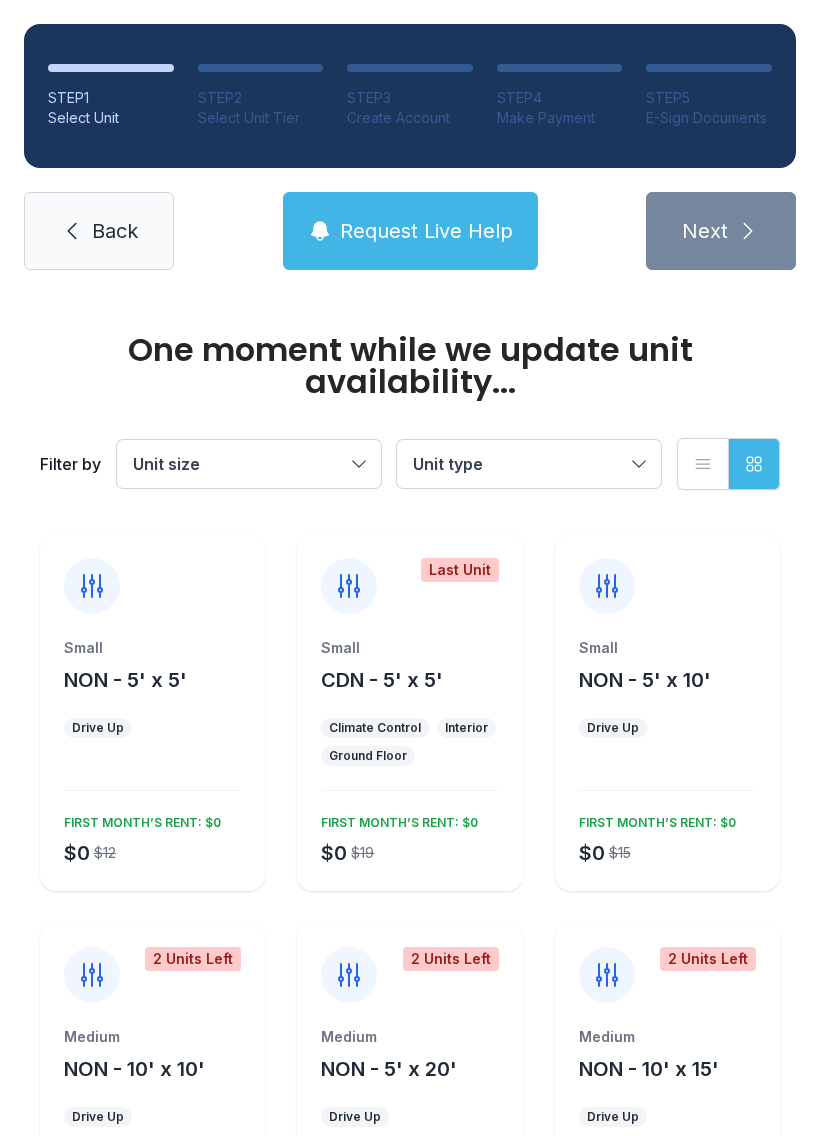 scroll, scrollTop: 0, scrollLeft: 0, axis: both 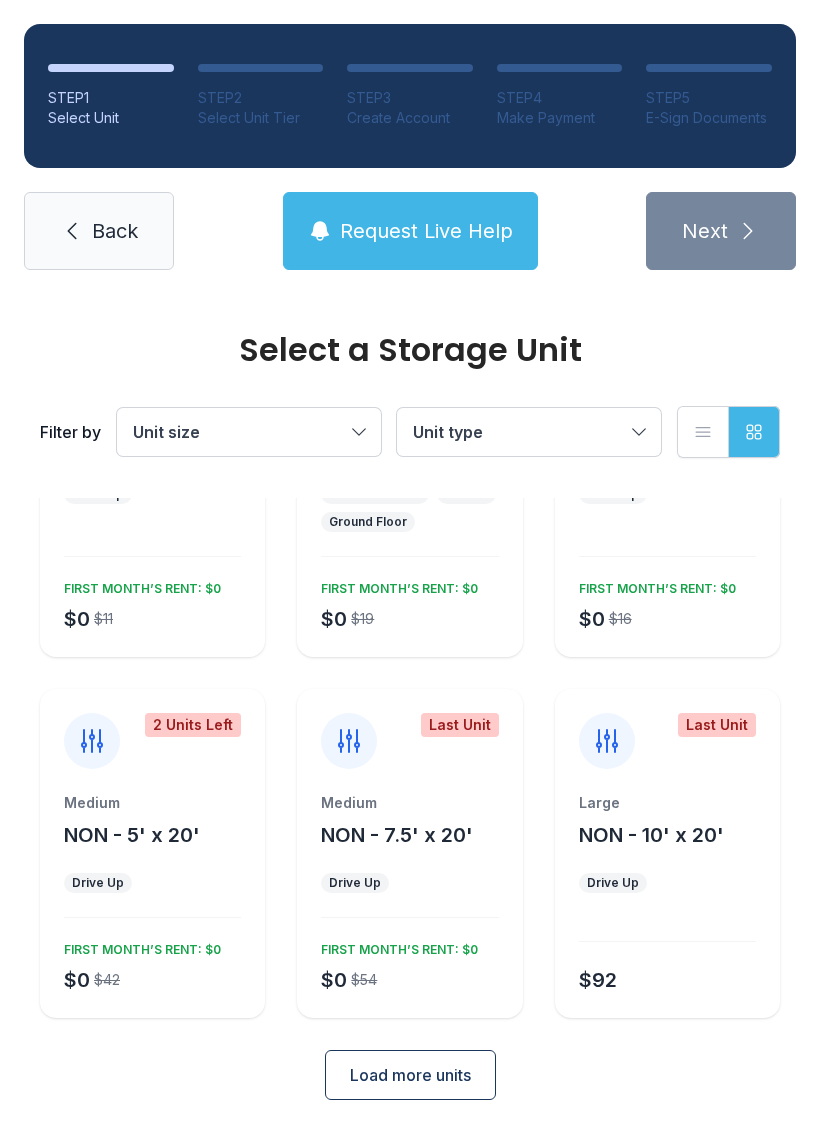click on "Medium NON - 7.5' x 20' Drive Up $0 $54 FIRST MONTH’S RENT: $0" at bounding box center [152, 530] 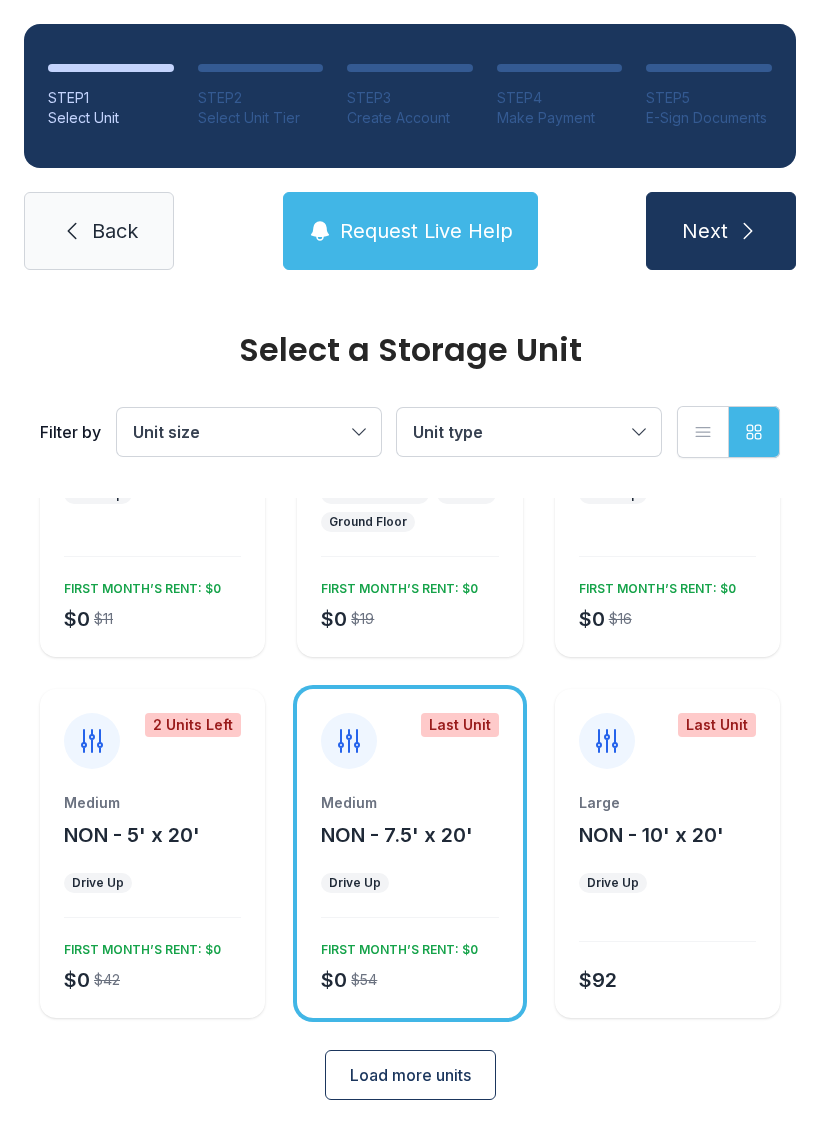 click at bounding box center [748, 231] 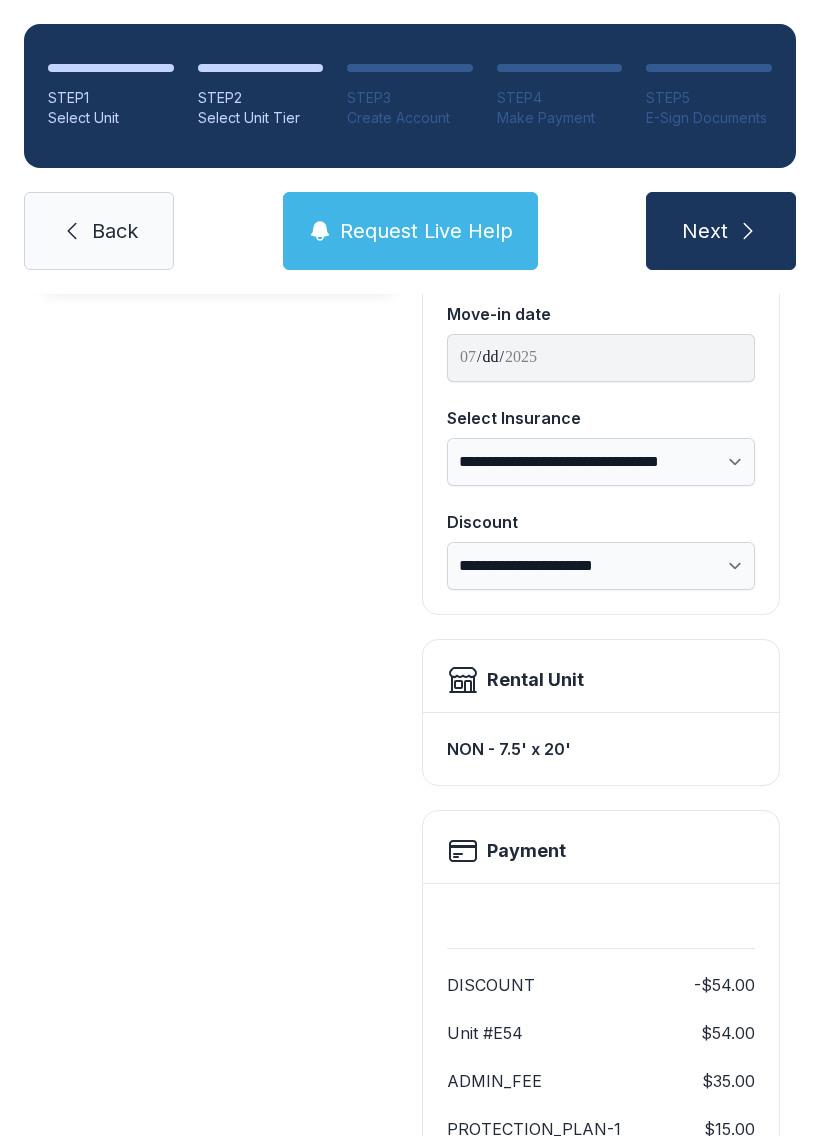 scroll, scrollTop: 0, scrollLeft: 0, axis: both 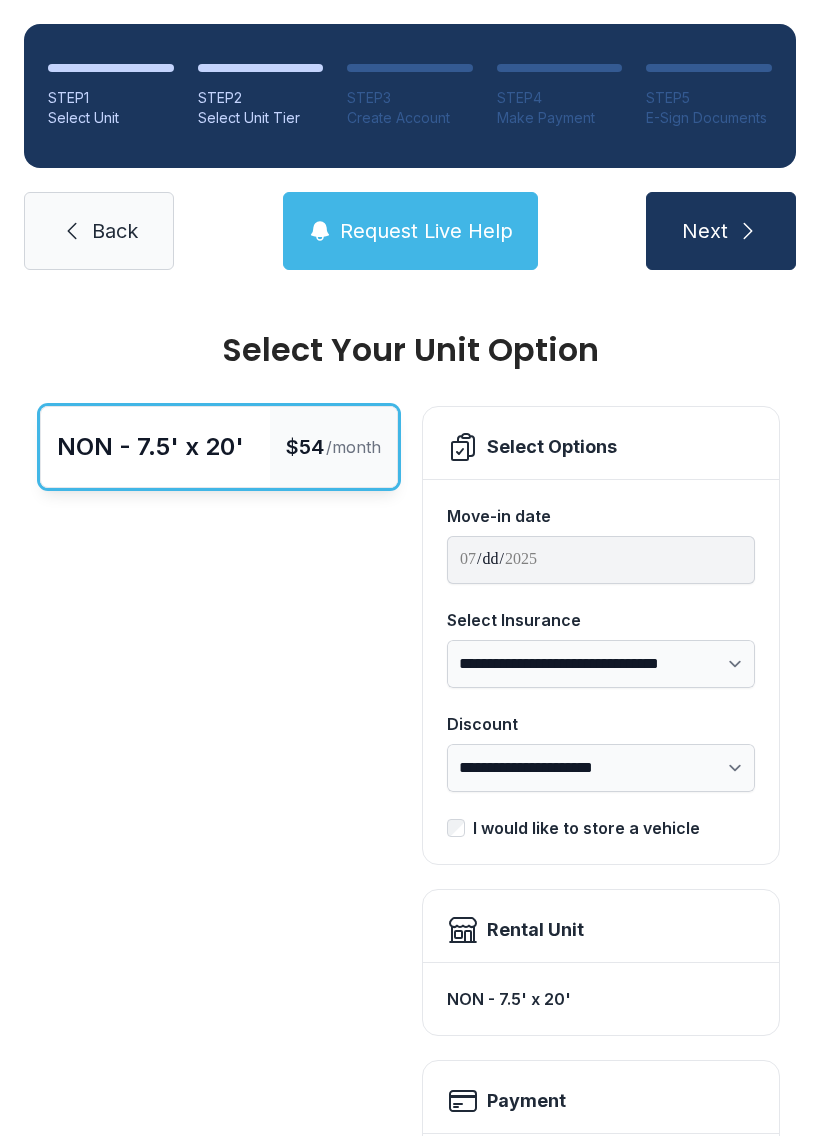 click on "Back" at bounding box center (115, 231) 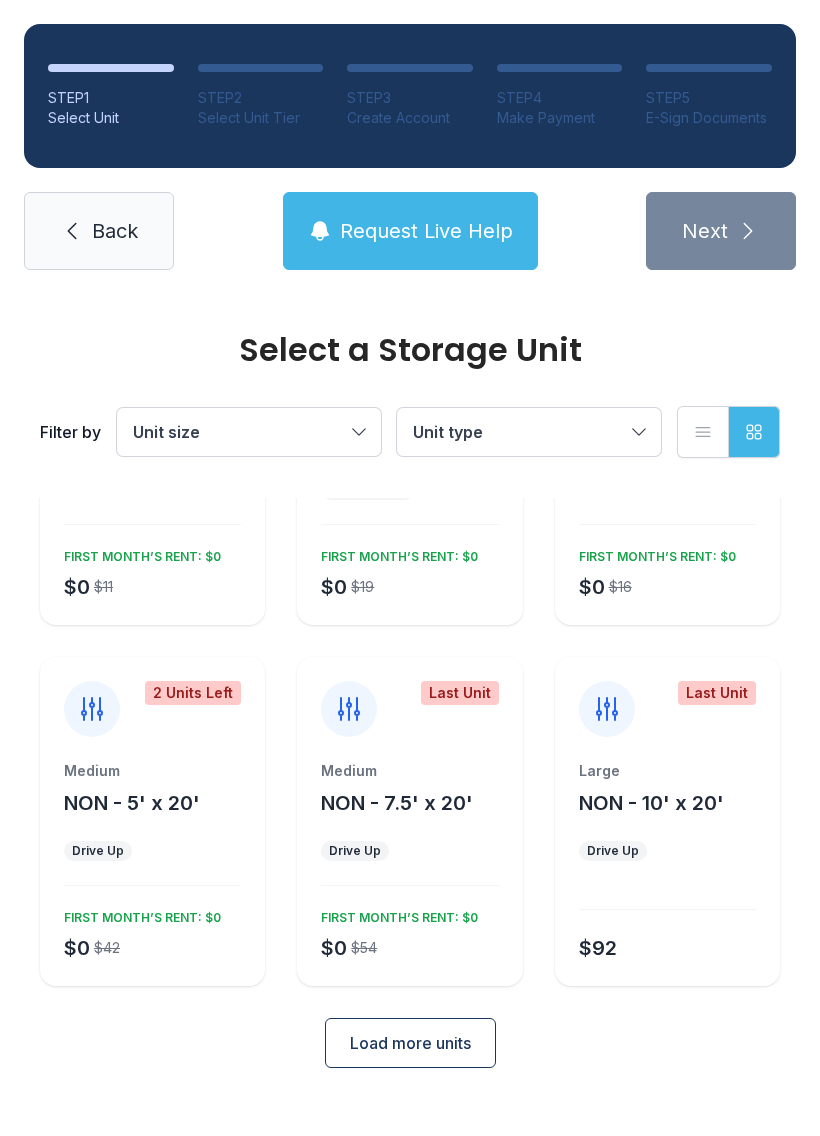 scroll, scrollTop: 202, scrollLeft: 0, axis: vertical 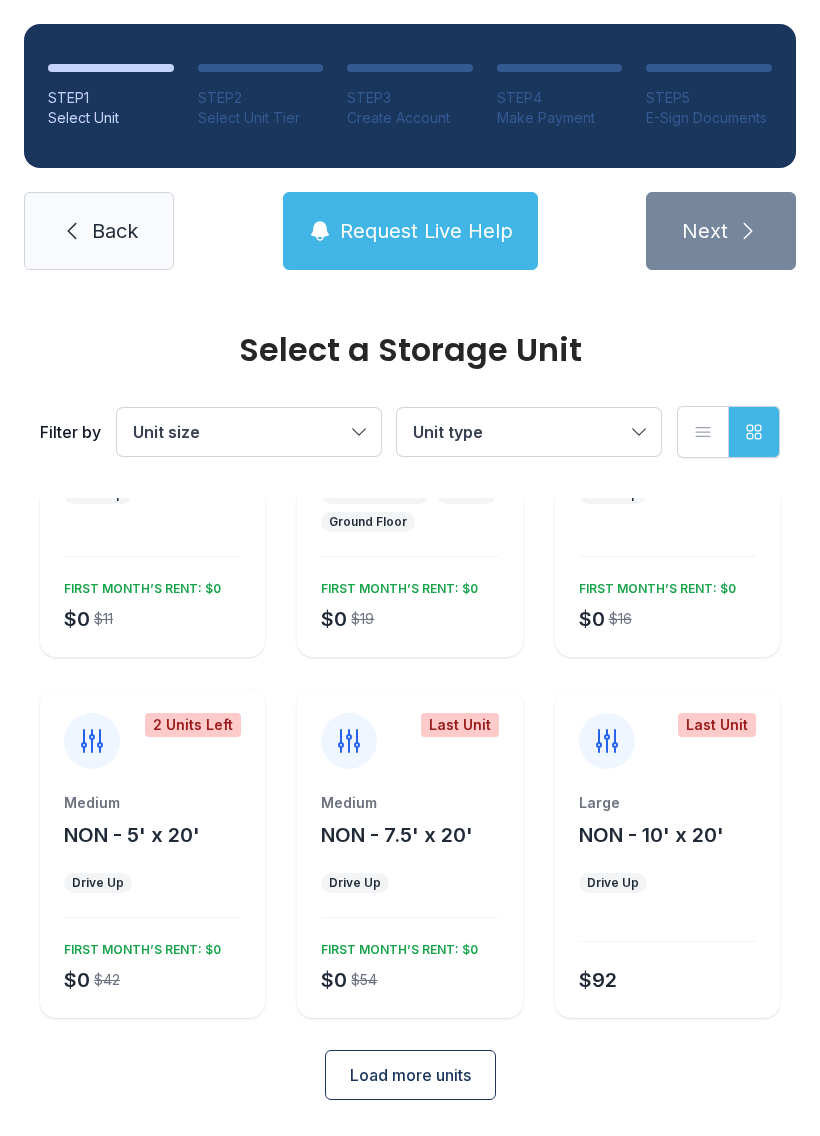 click on "NON - 7.5' x 20'" at bounding box center (125, 446) 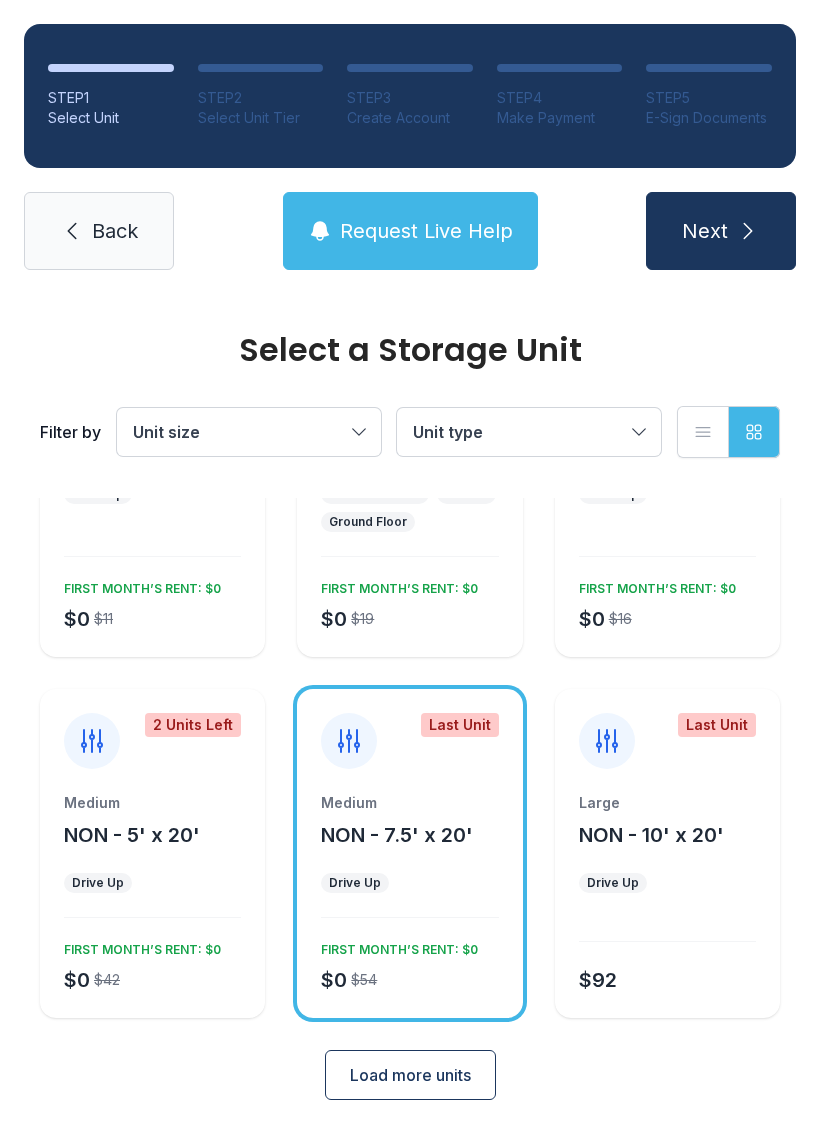 click on "Next" at bounding box center (721, 231) 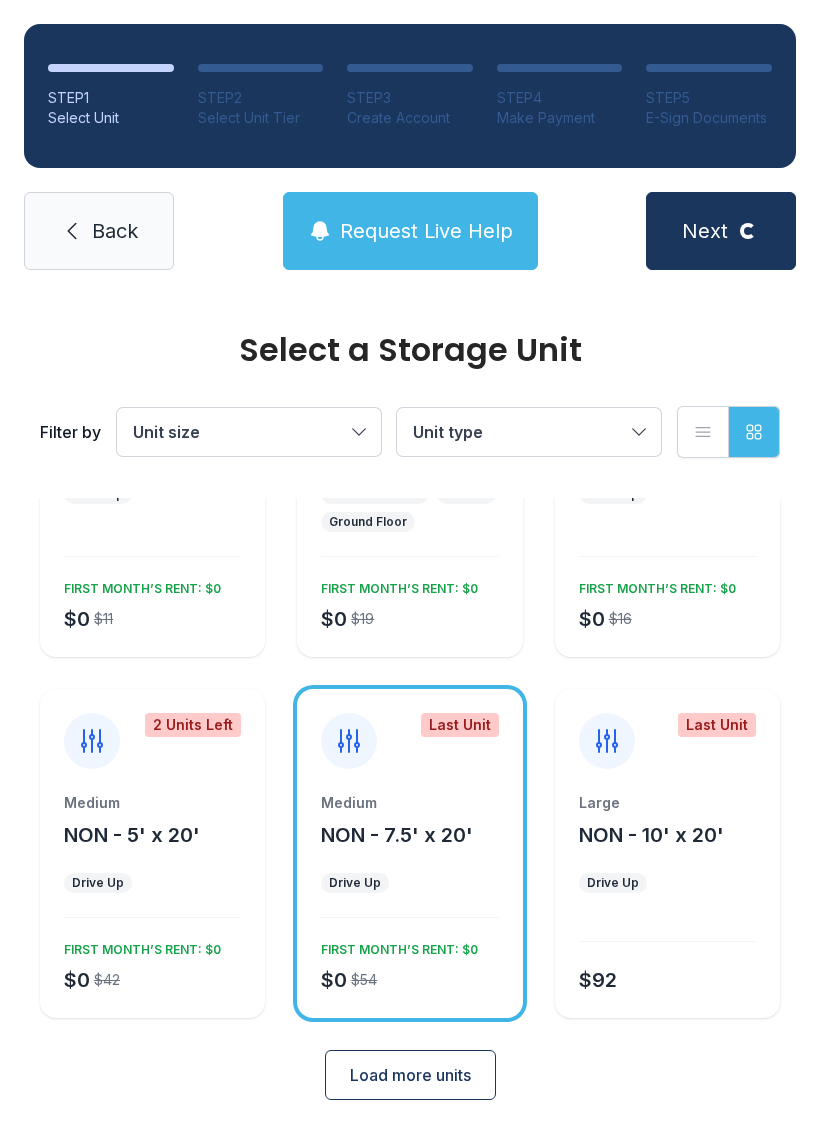 scroll, scrollTop: 0, scrollLeft: 0, axis: both 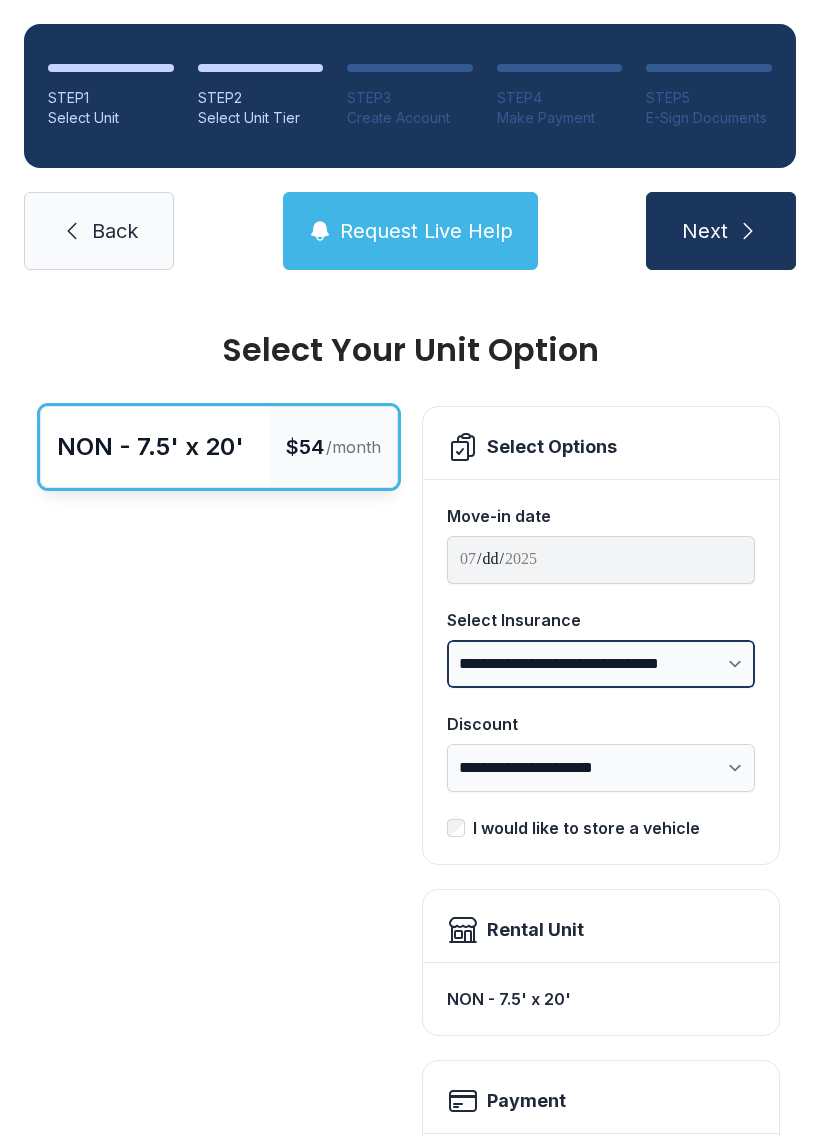 click on "**********" at bounding box center (601, 664) 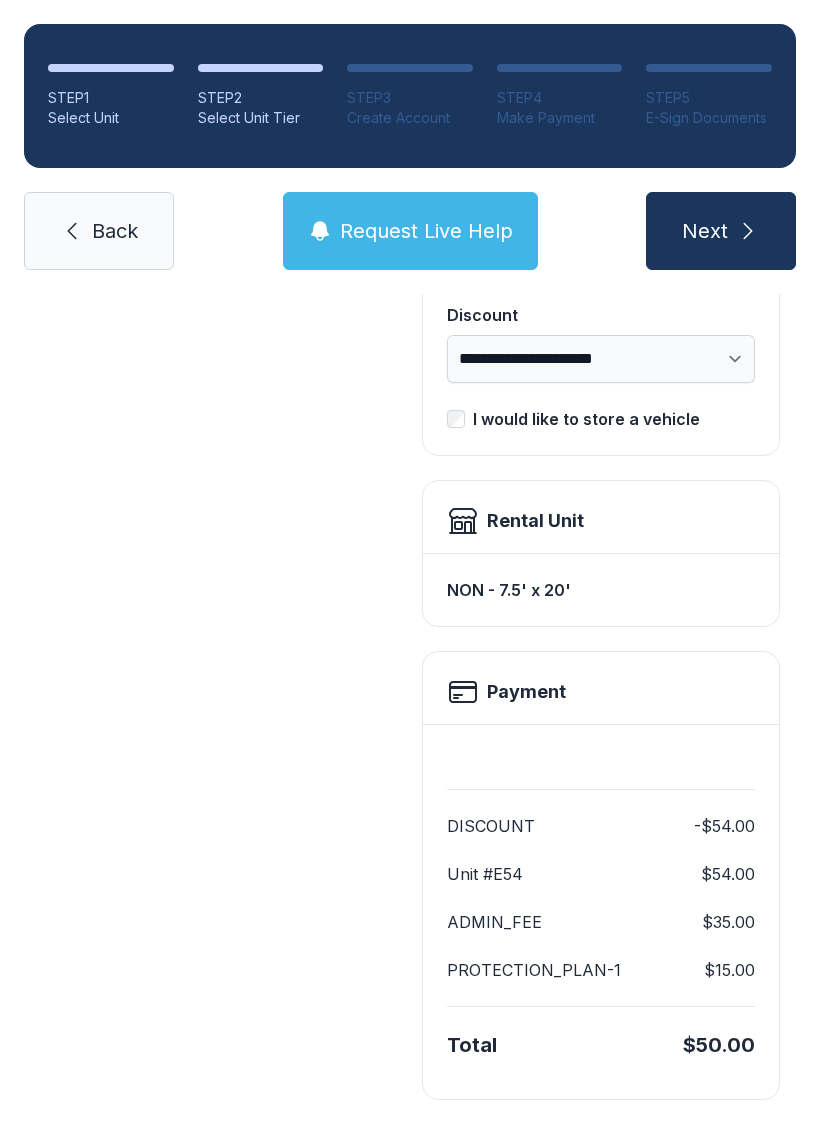scroll, scrollTop: 409, scrollLeft: 0, axis: vertical 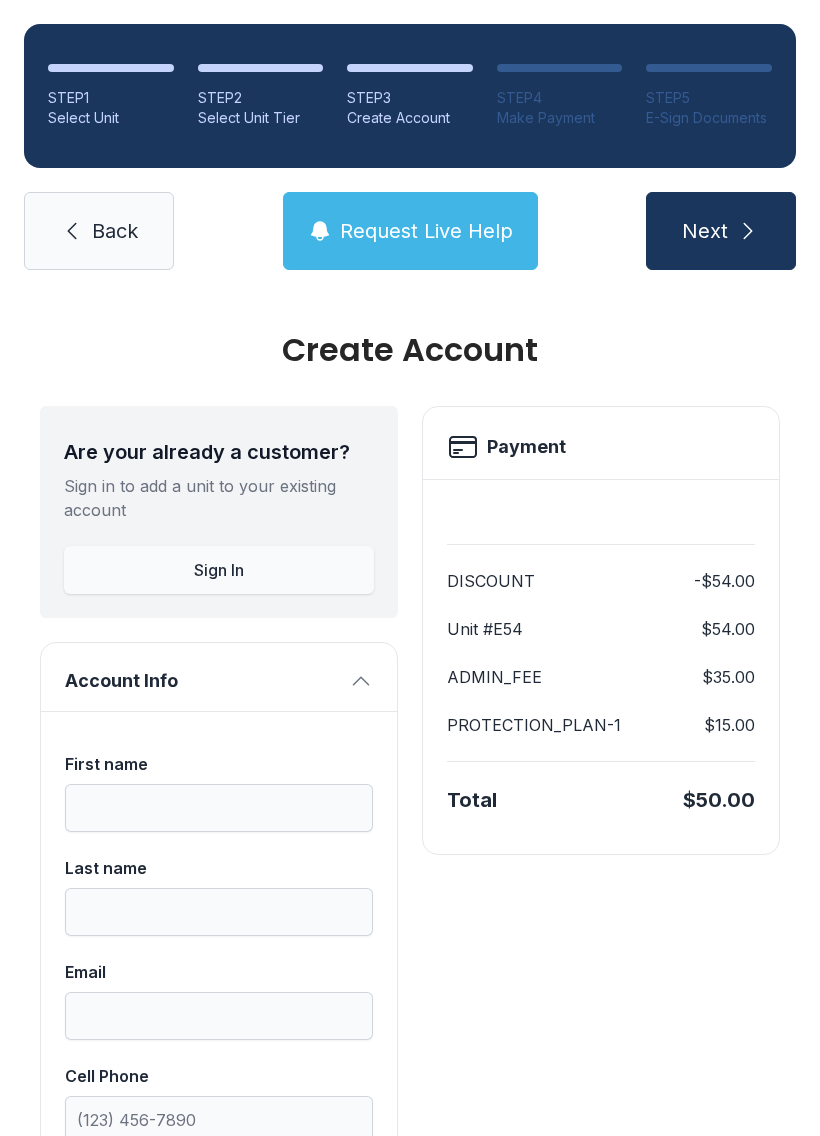 click on "Back" at bounding box center (115, 231) 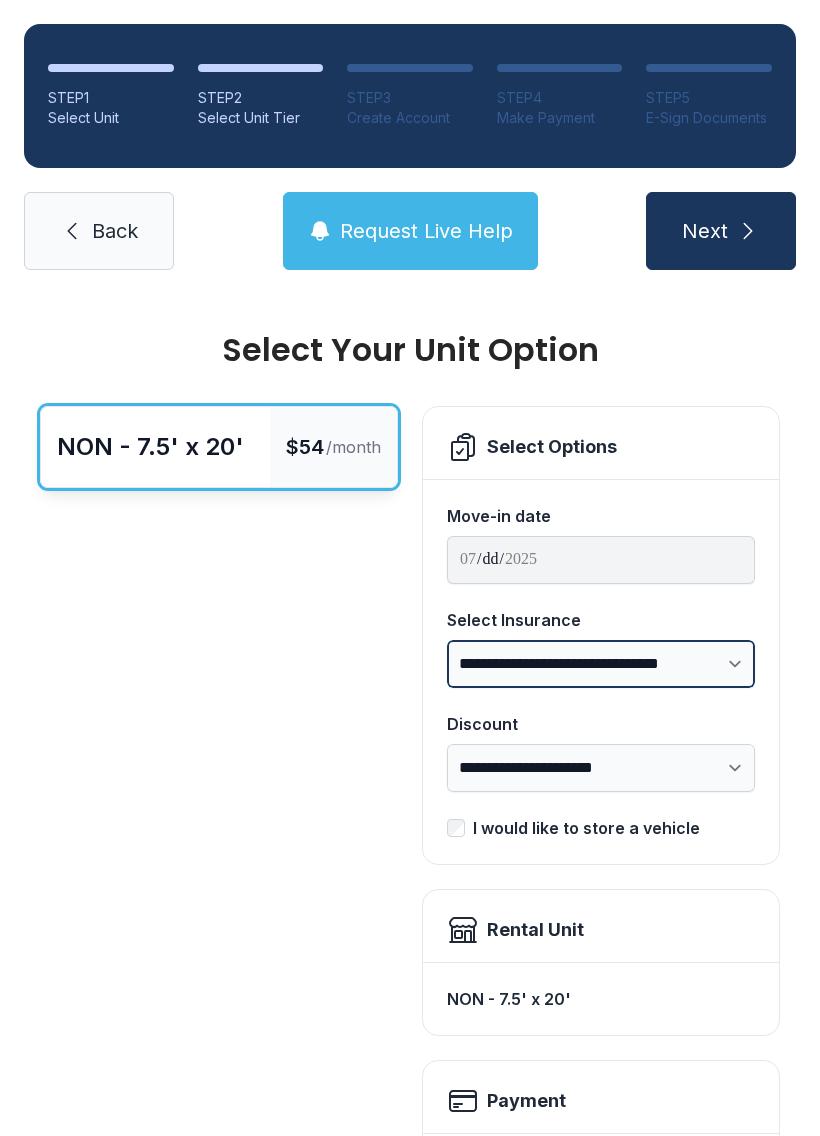 click on "**********" at bounding box center (601, 664) 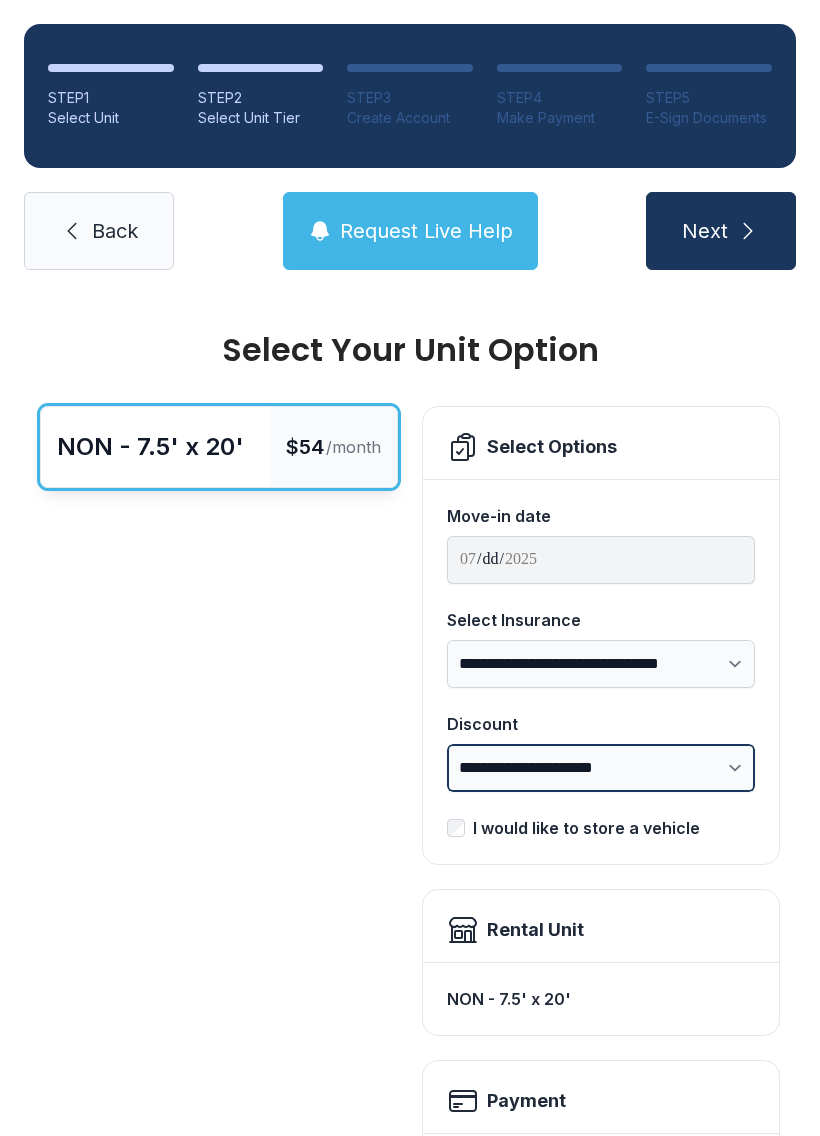 click on "**********" at bounding box center [601, 768] 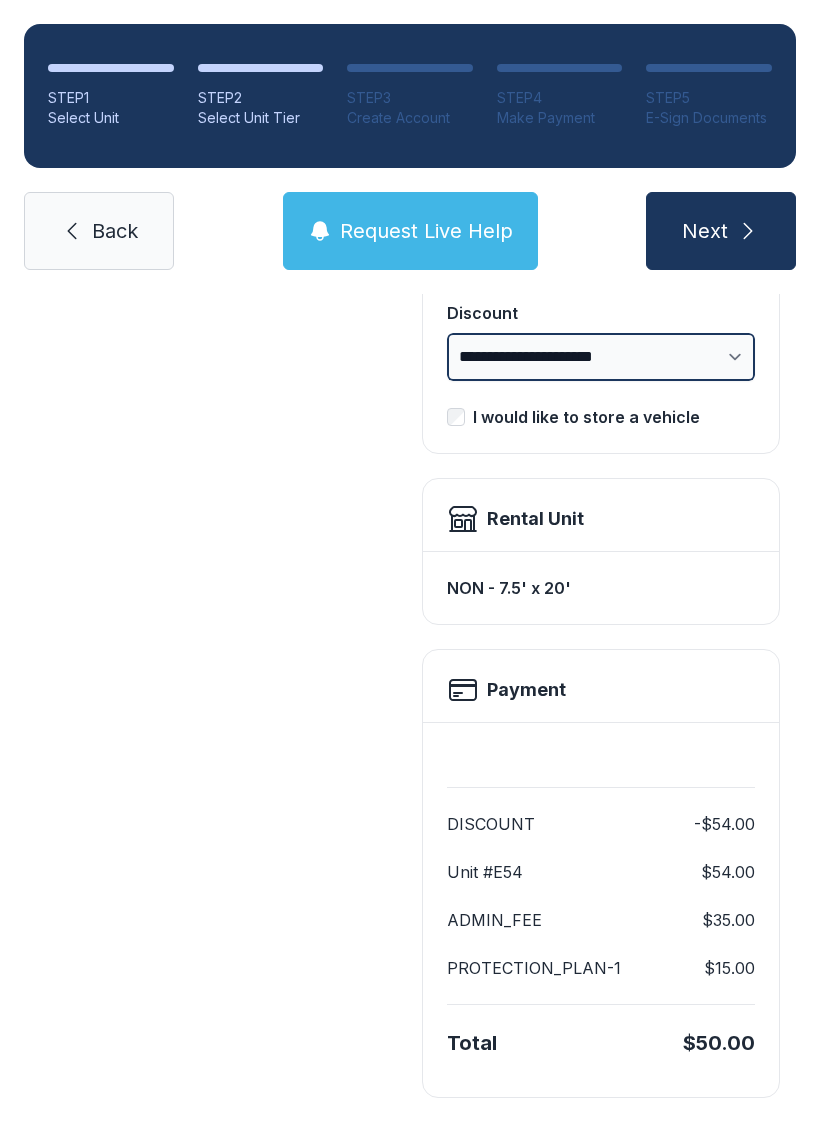 scroll, scrollTop: 409, scrollLeft: 0, axis: vertical 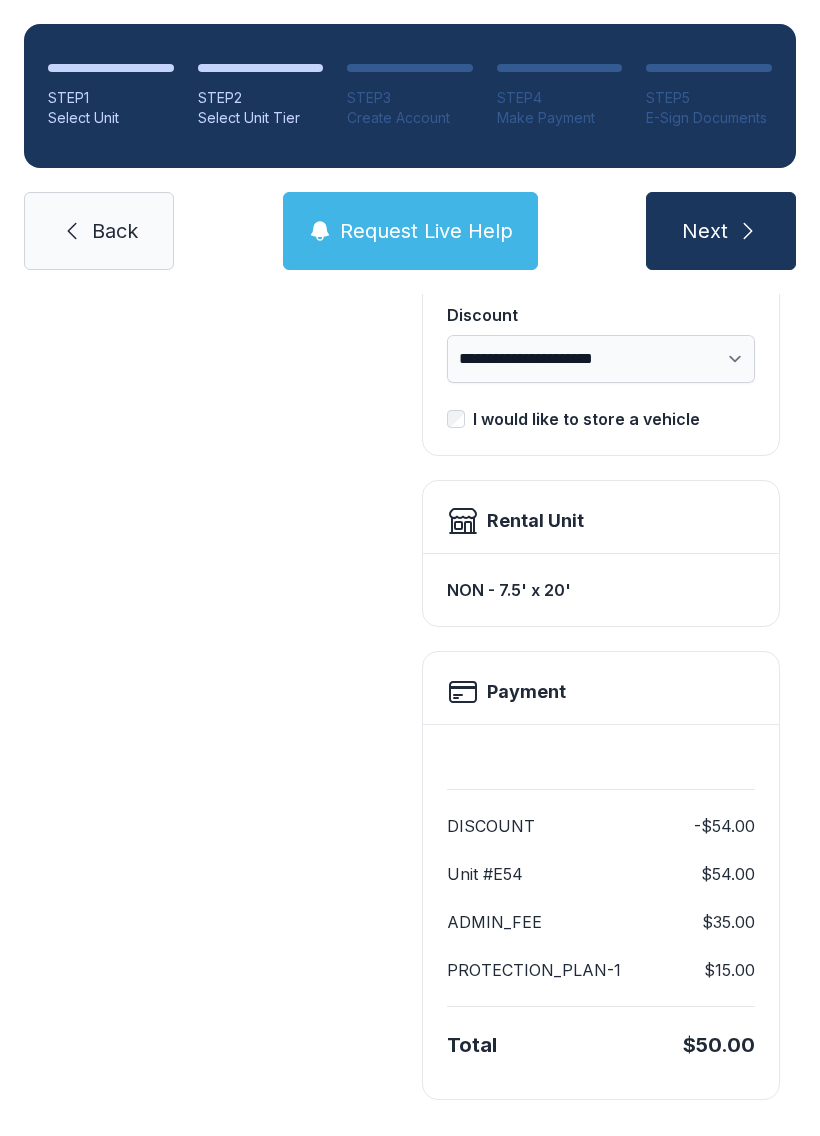 click on "Next" at bounding box center [721, 231] 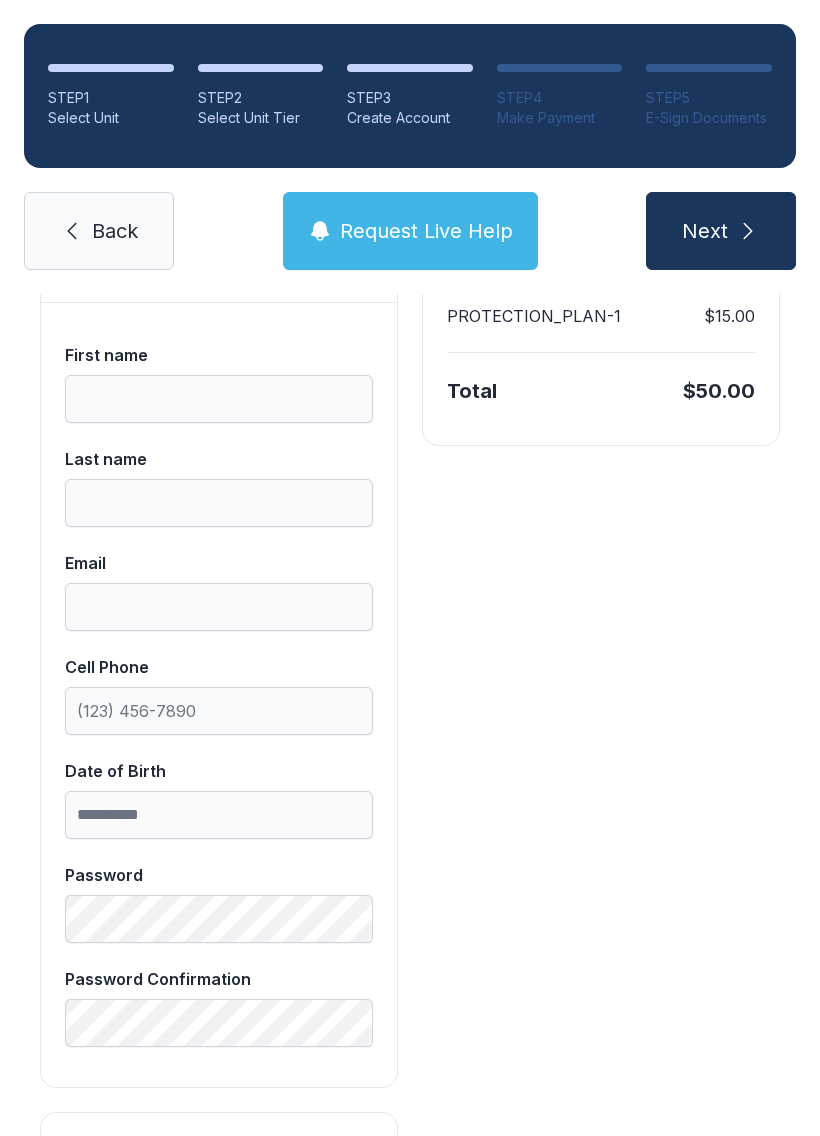 scroll, scrollTop: 0, scrollLeft: 0, axis: both 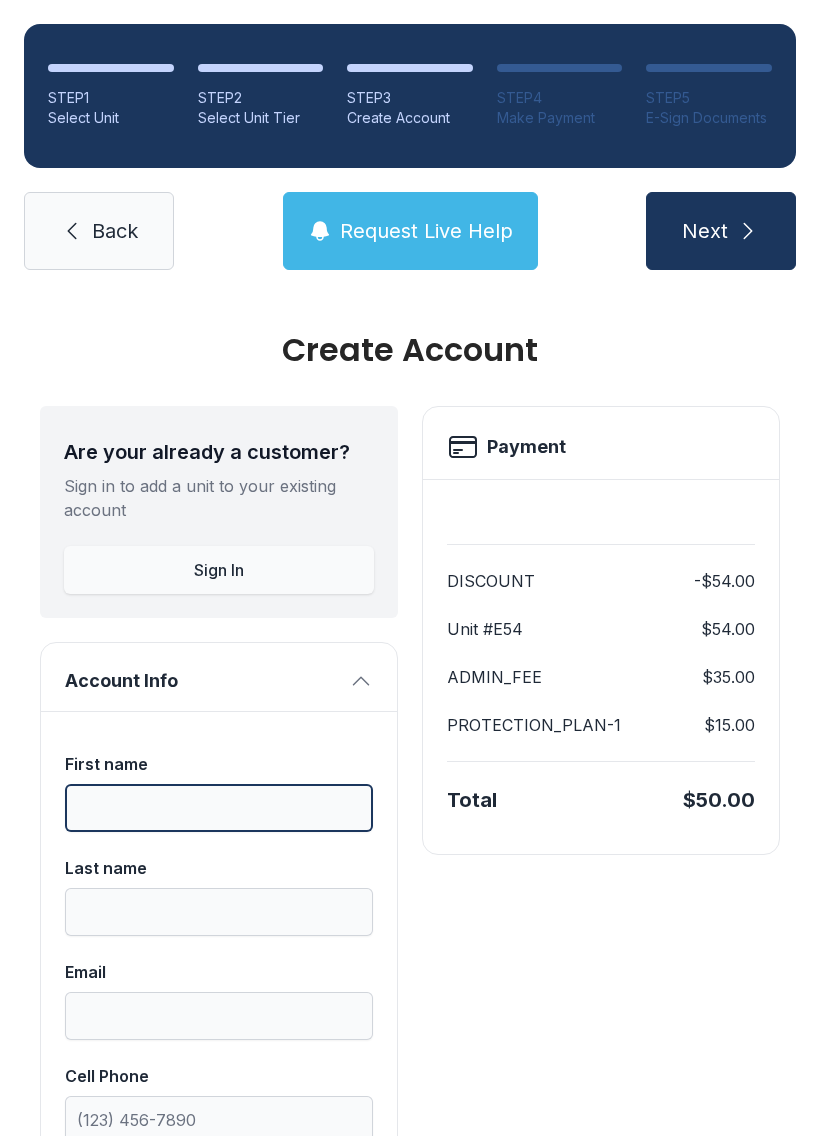 click on "First name" at bounding box center [219, 808] 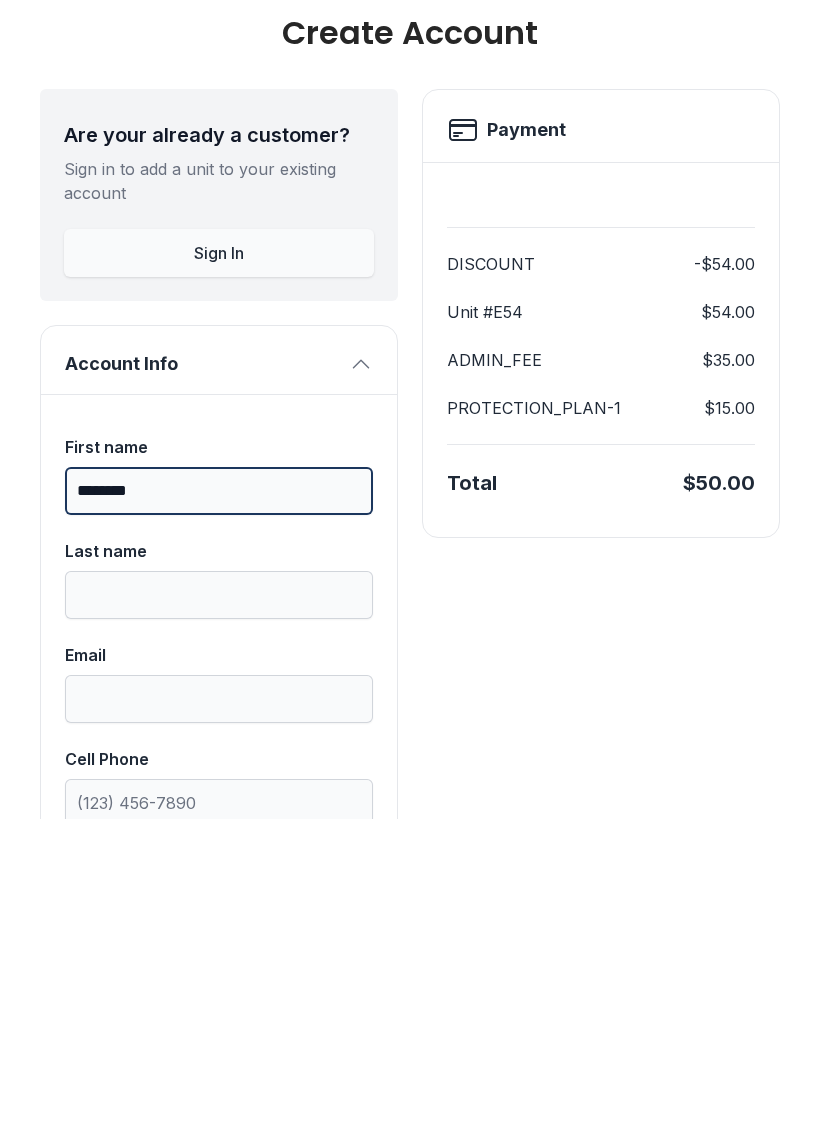 type on "********" 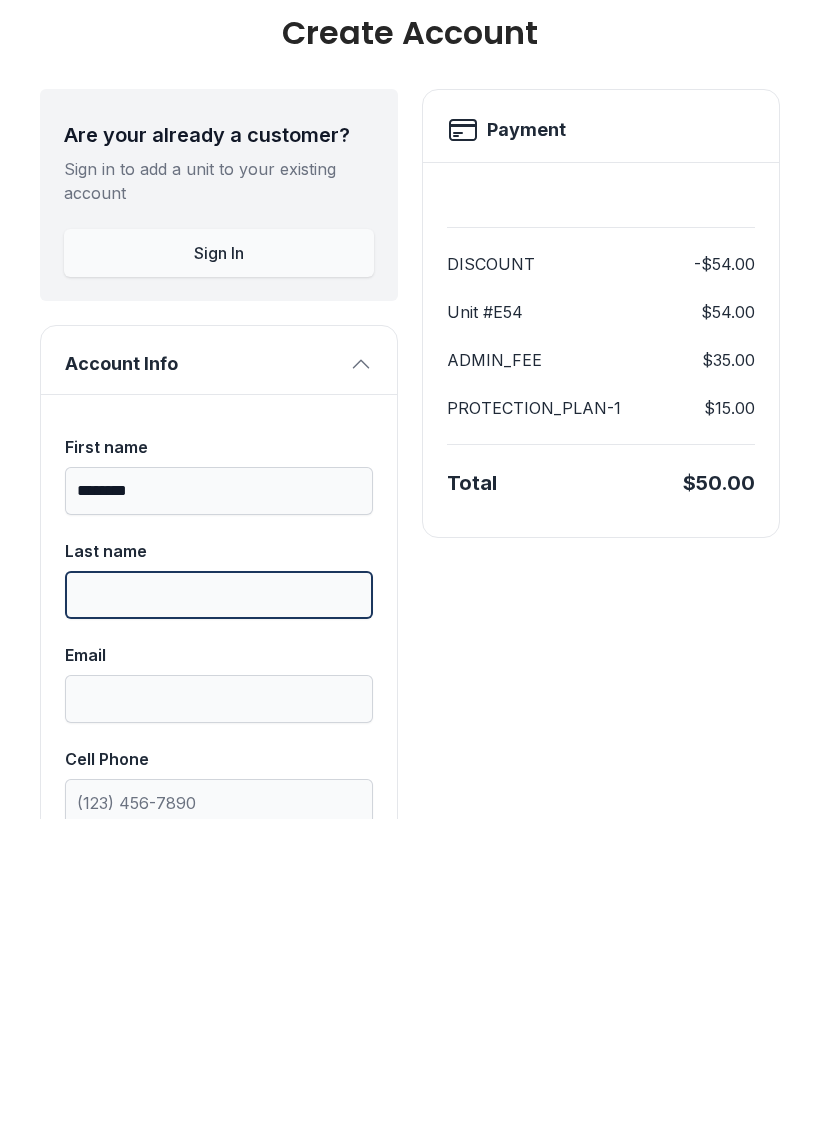 click on "Last name" at bounding box center (219, 912) 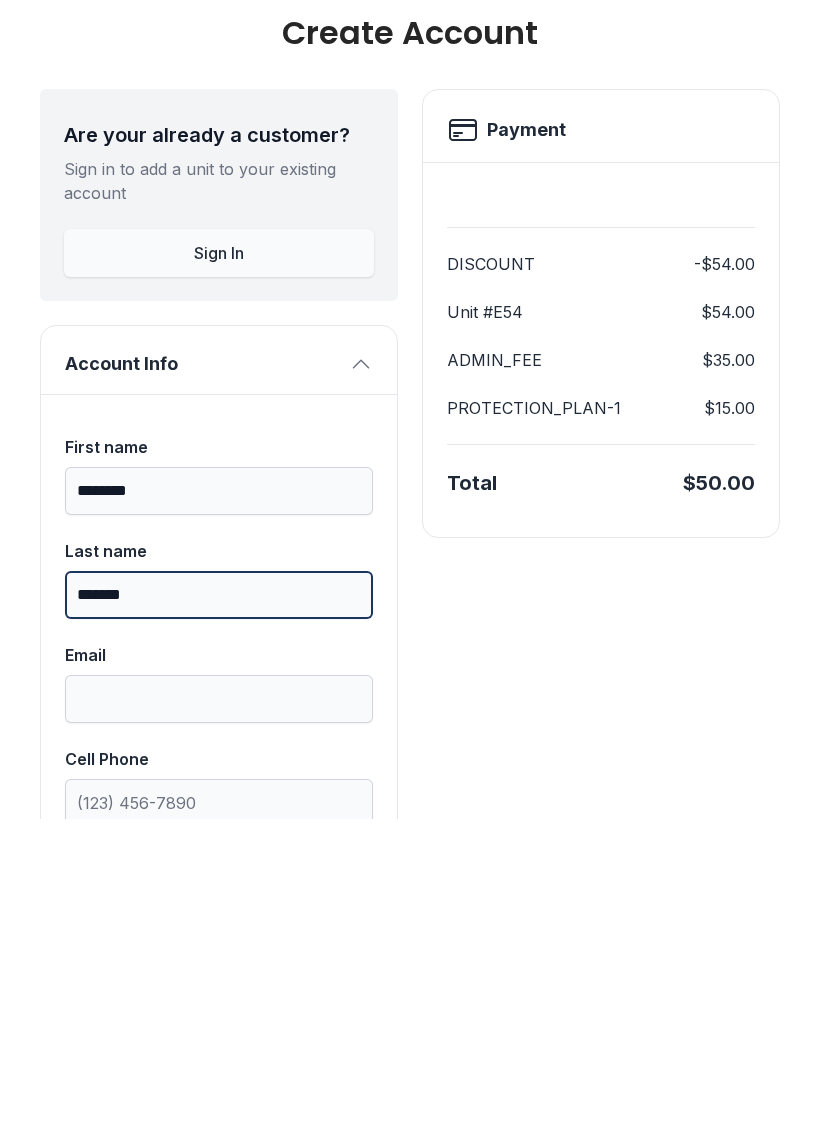 type on "*******" 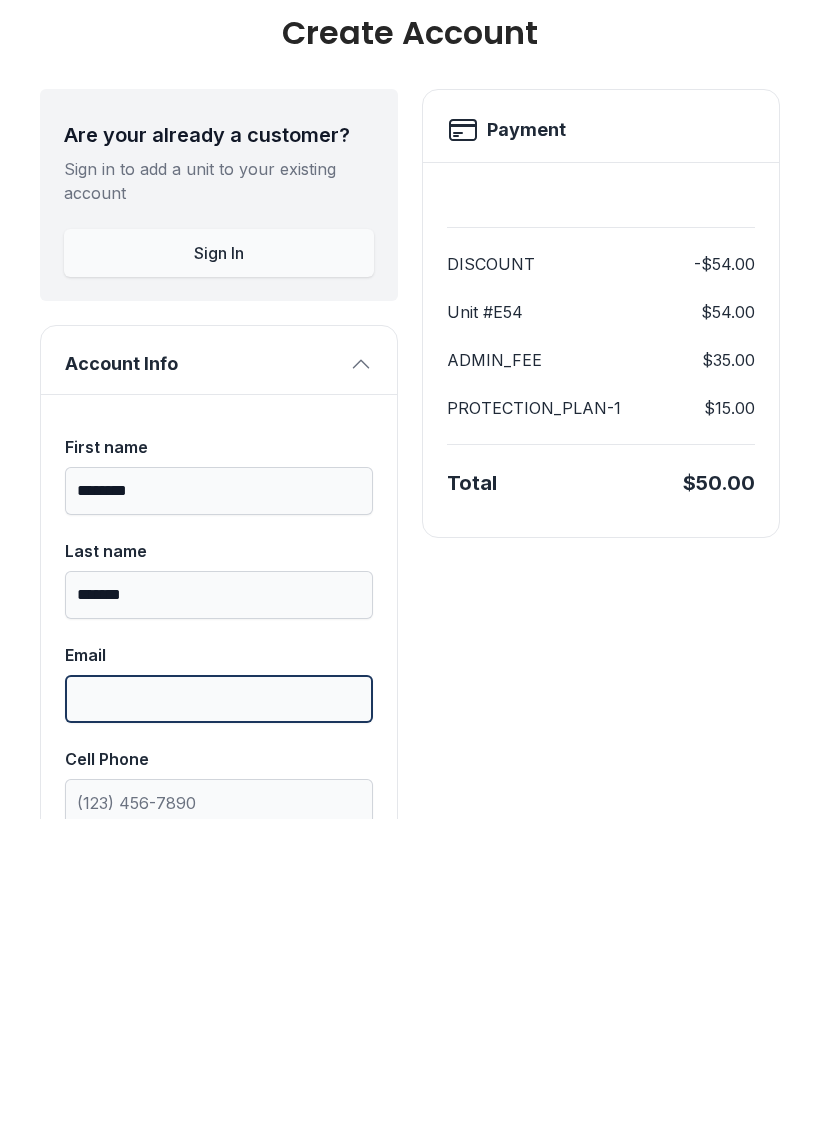 click on "Email" at bounding box center (219, 1016) 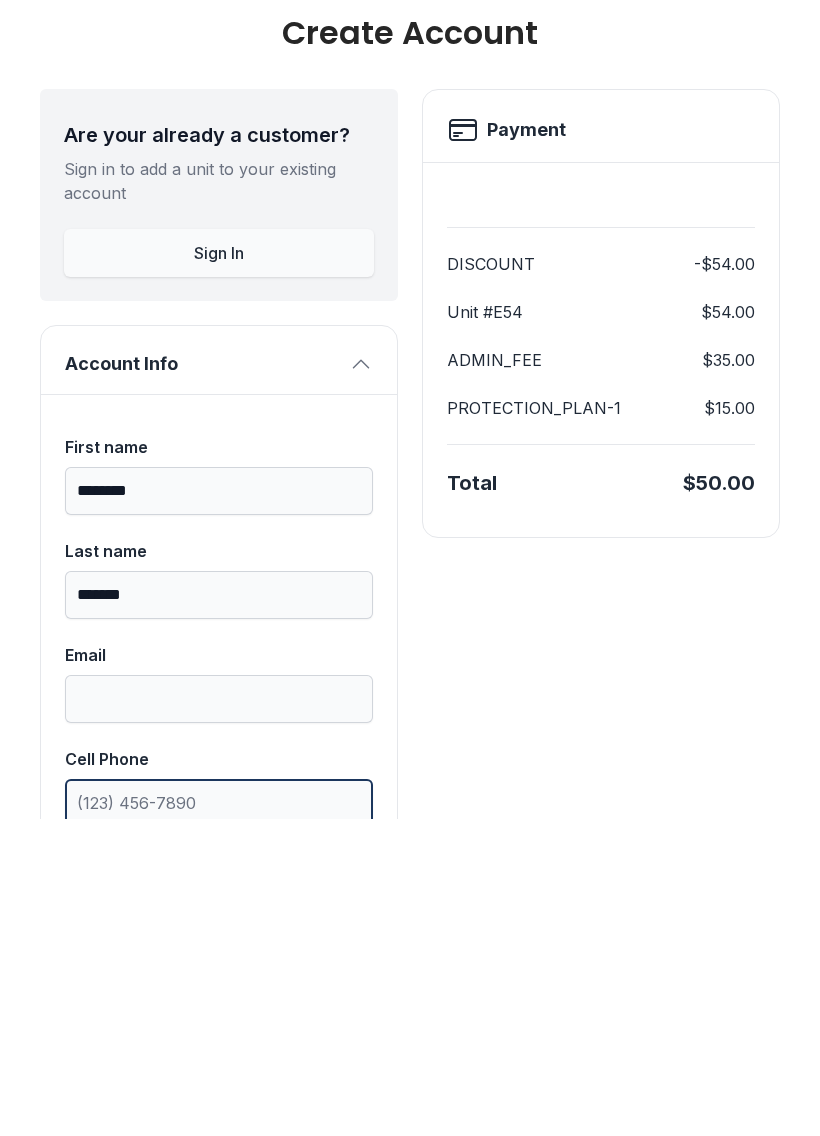 click on "Cell Phone" at bounding box center [219, 1120] 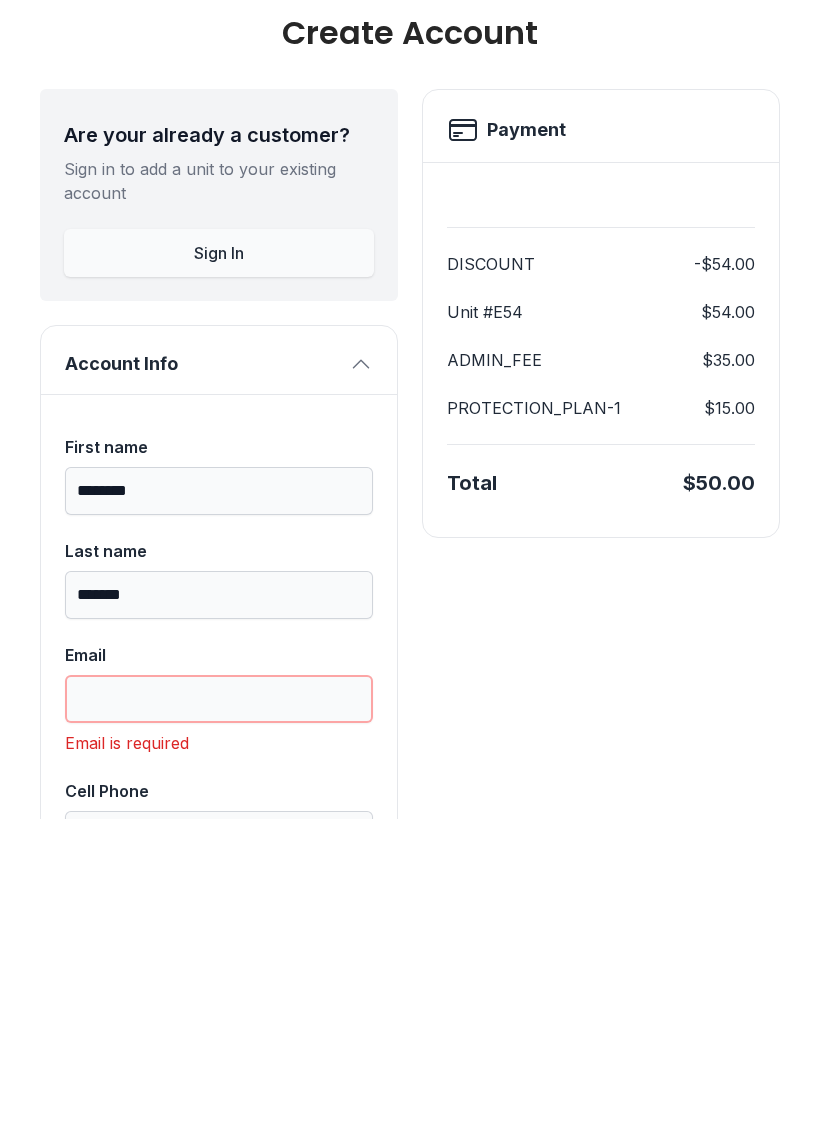 click on "Email" at bounding box center [219, 1016] 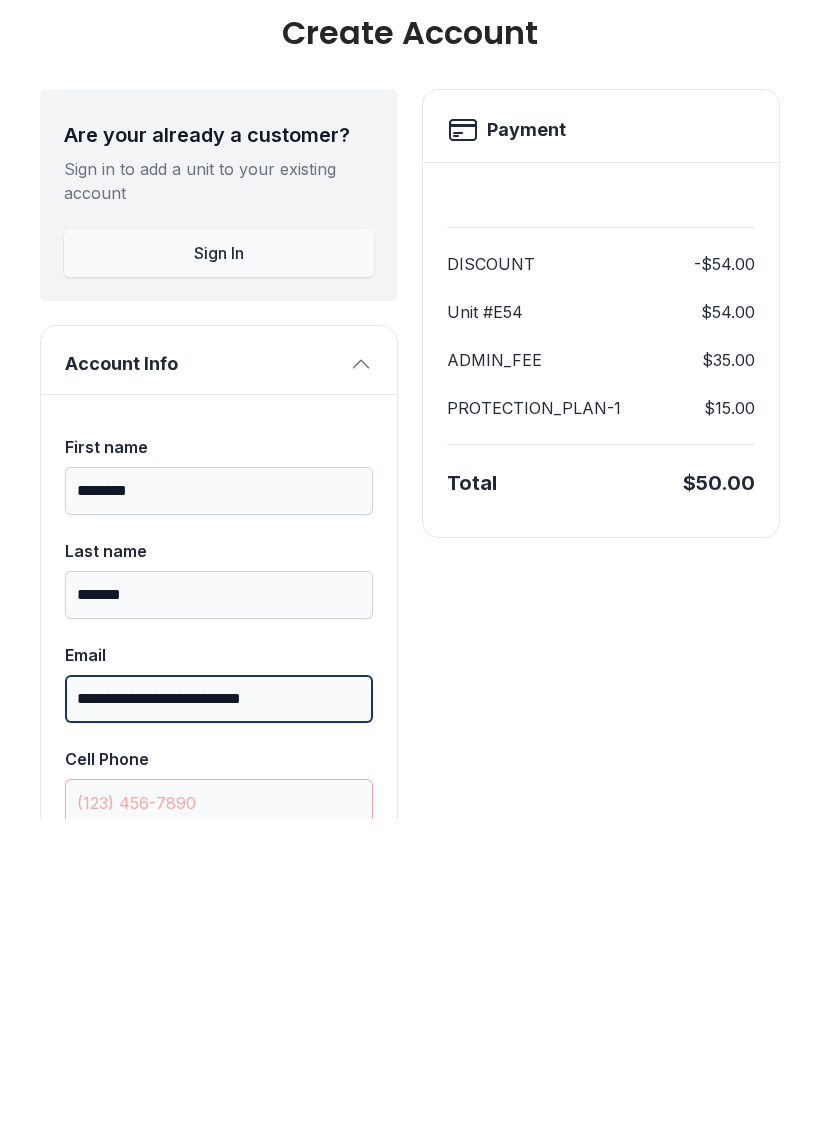 type on "**********" 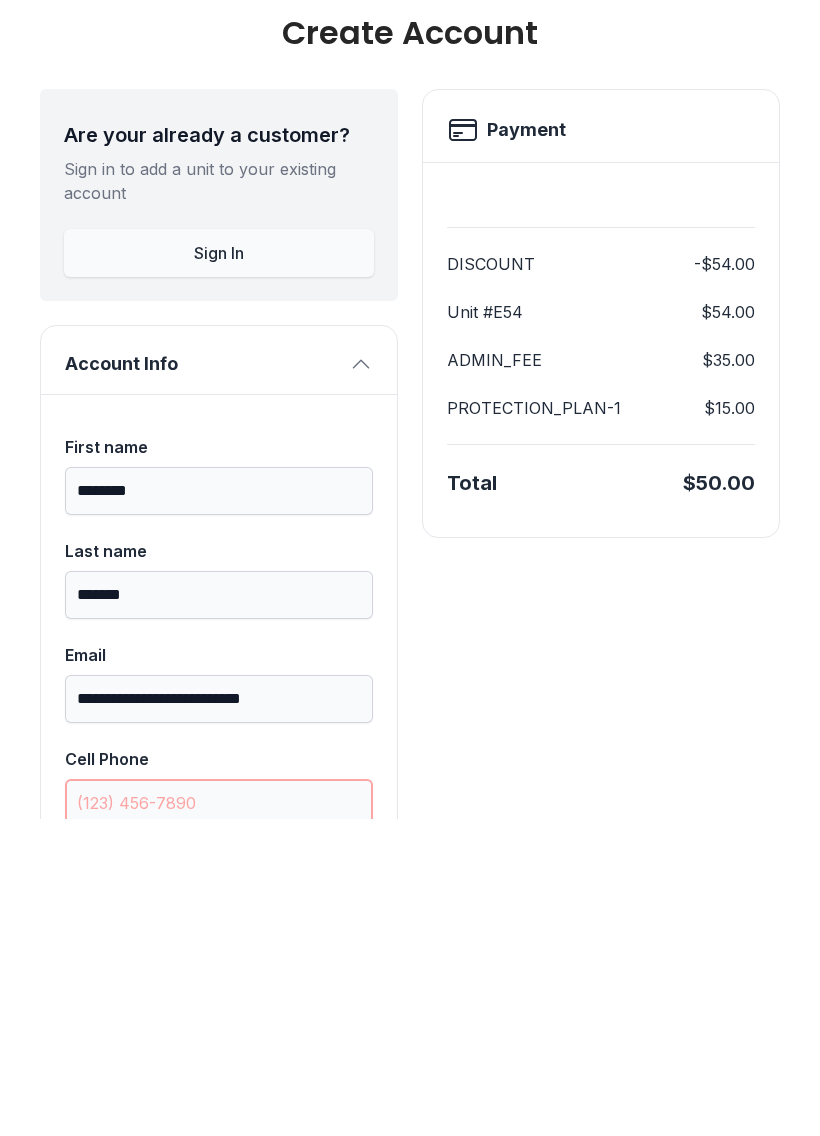 click on "Cell Phone" at bounding box center [219, 1120] 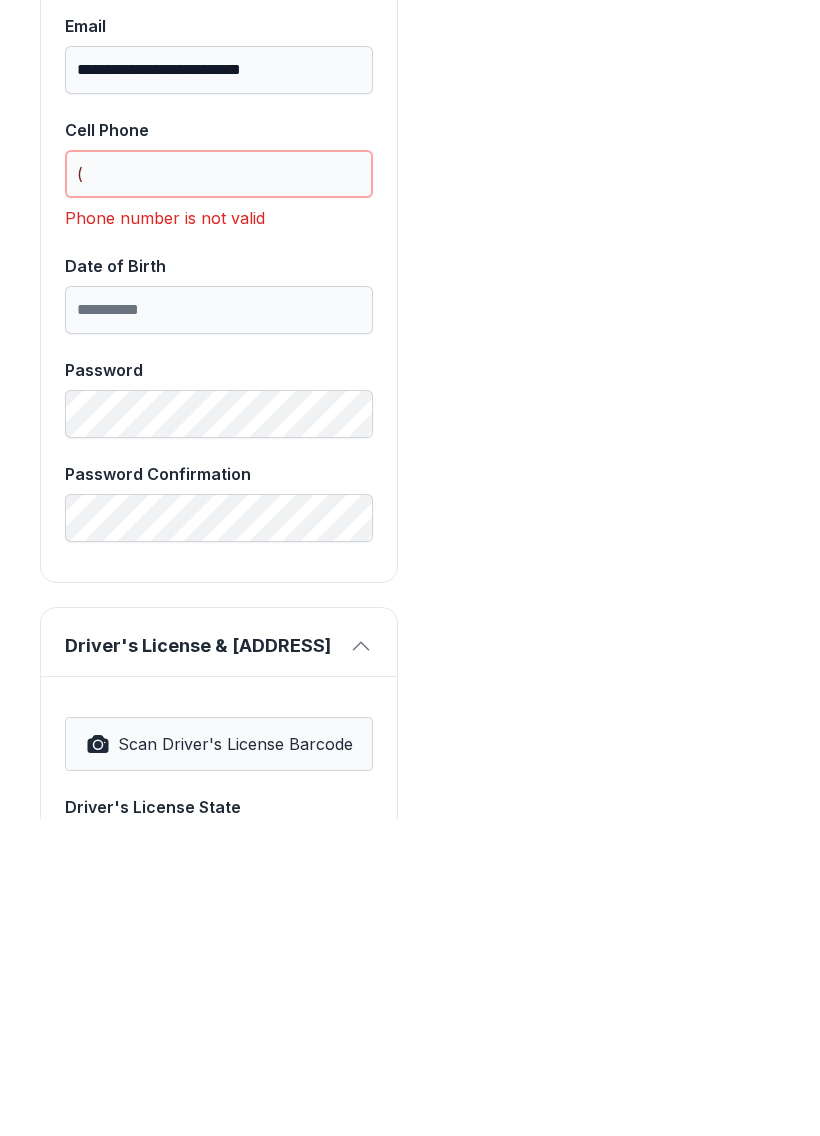 scroll, scrollTop: 660, scrollLeft: 0, axis: vertical 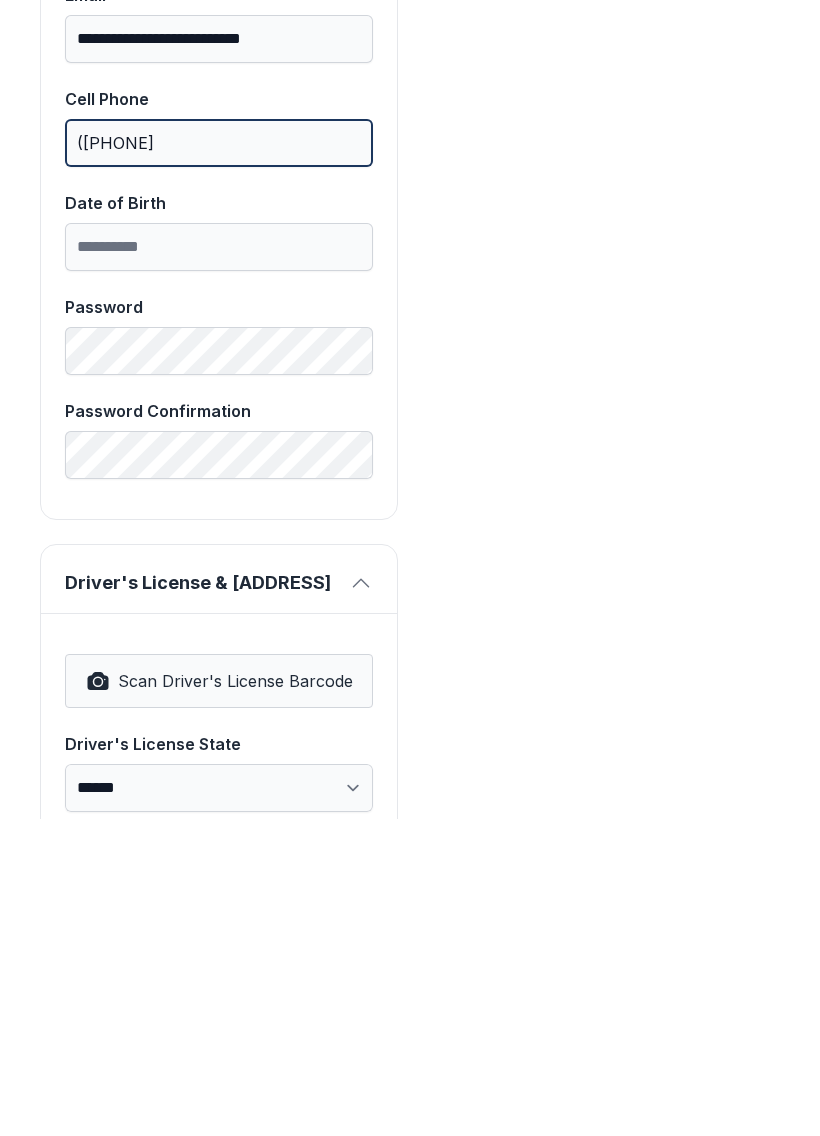 type on "([PHONE]" 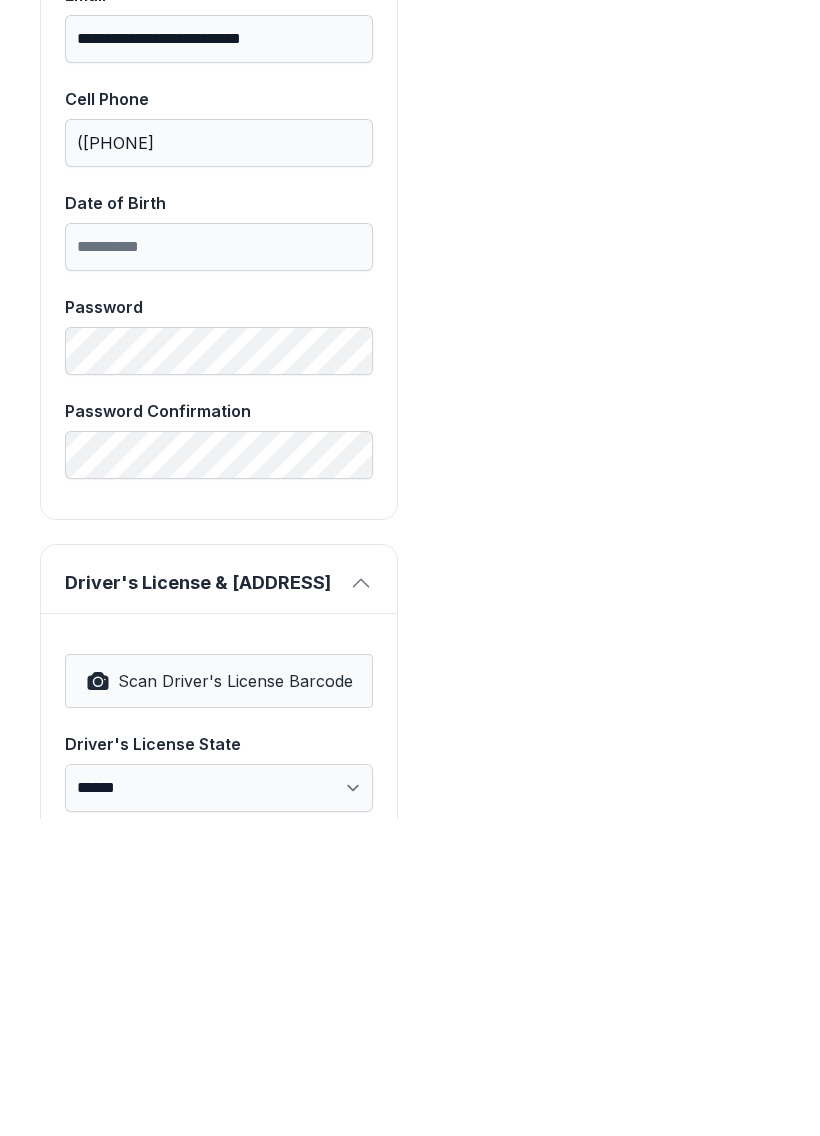 click on "Date of Birth" at bounding box center (219, 132) 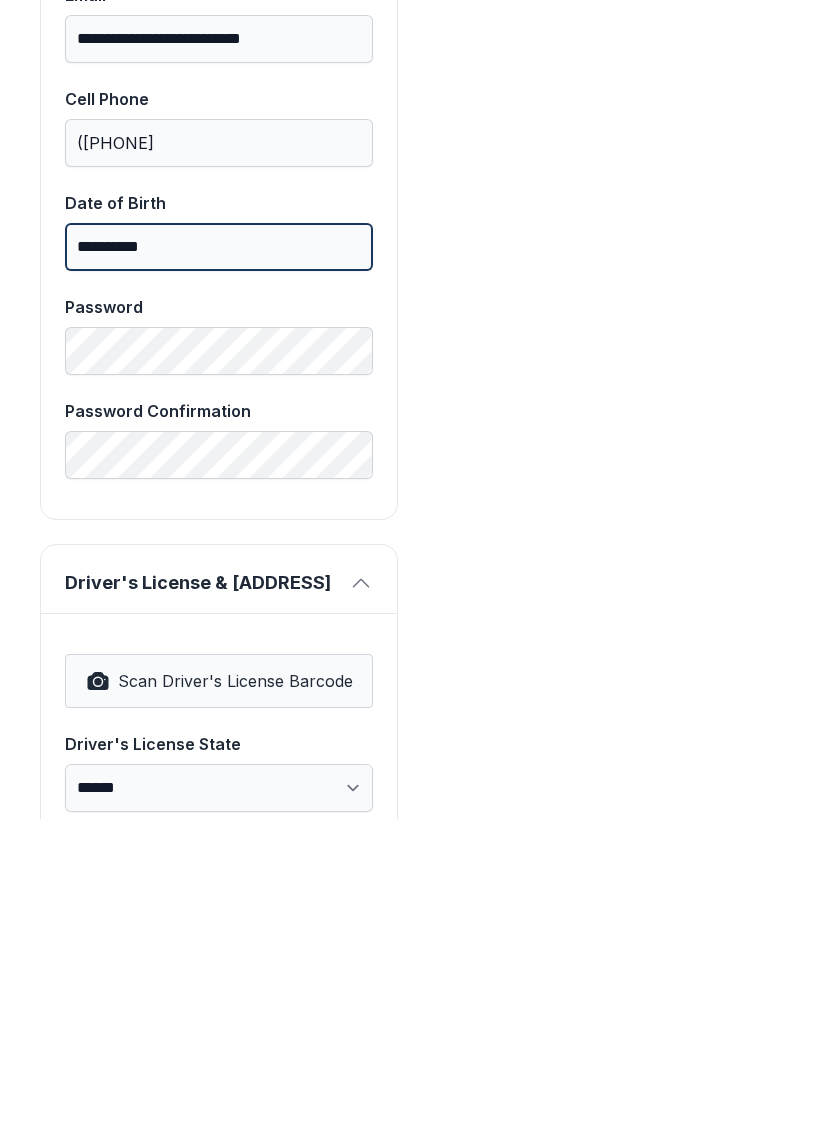 type on "**********" 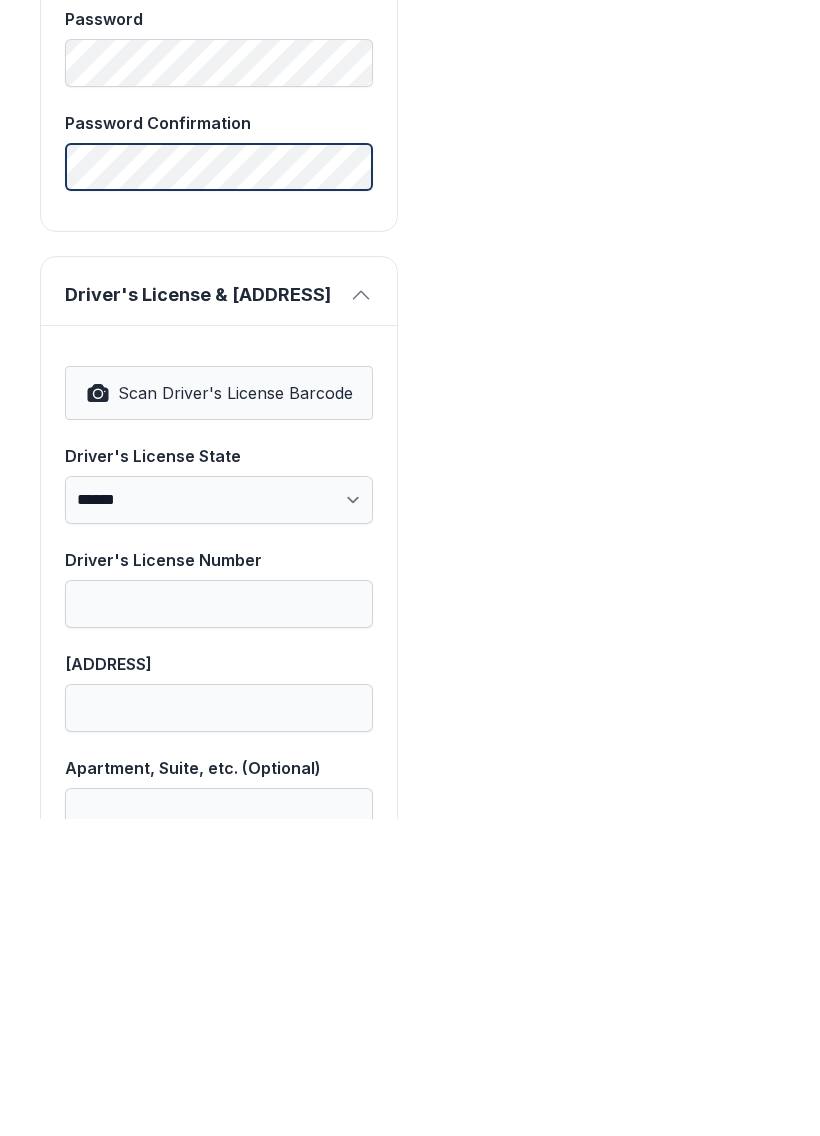 scroll, scrollTop: 950, scrollLeft: 0, axis: vertical 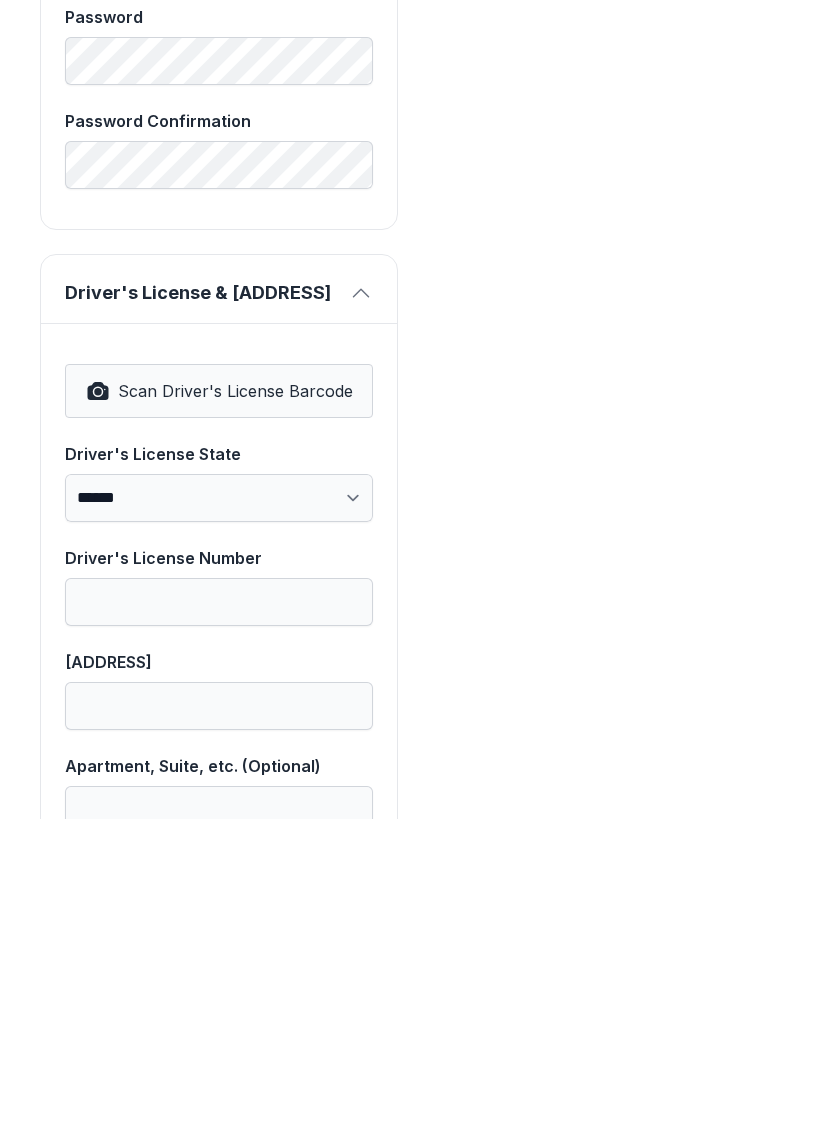 click at bounding box center (97, 708) 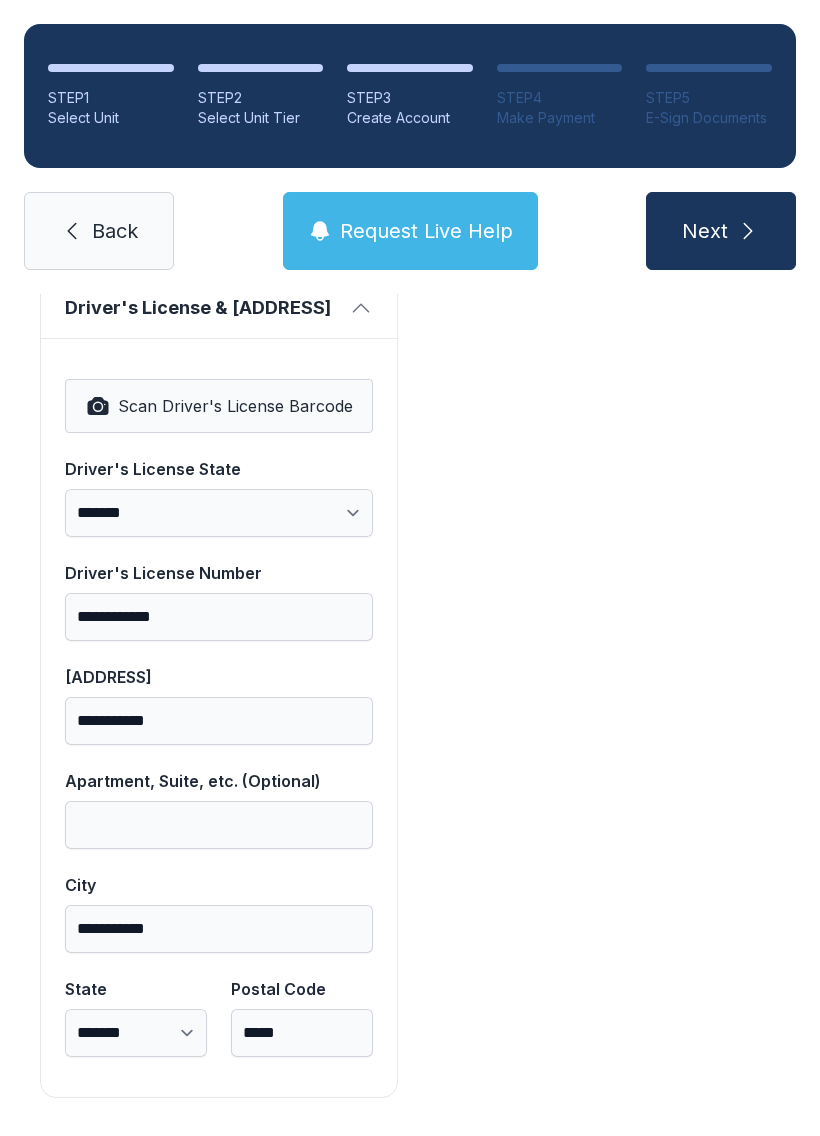 scroll, scrollTop: 1250, scrollLeft: 0, axis: vertical 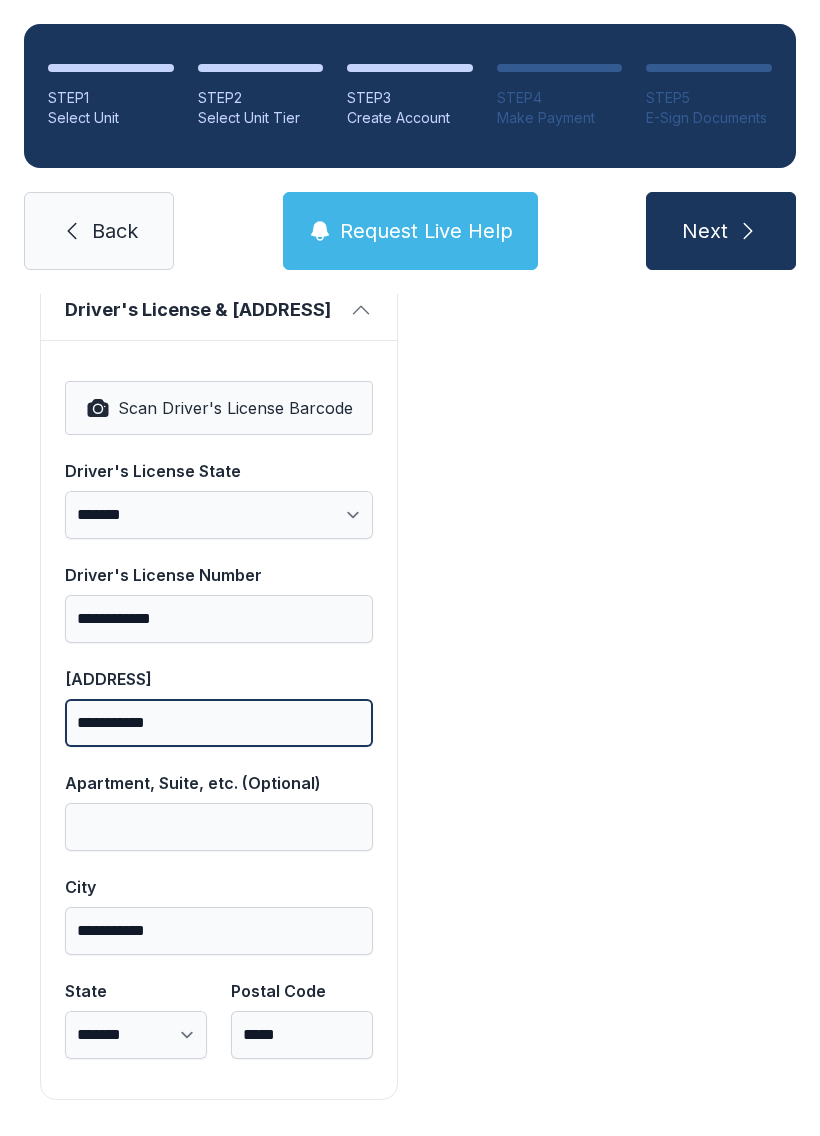 click on "**********" at bounding box center [219, 723] 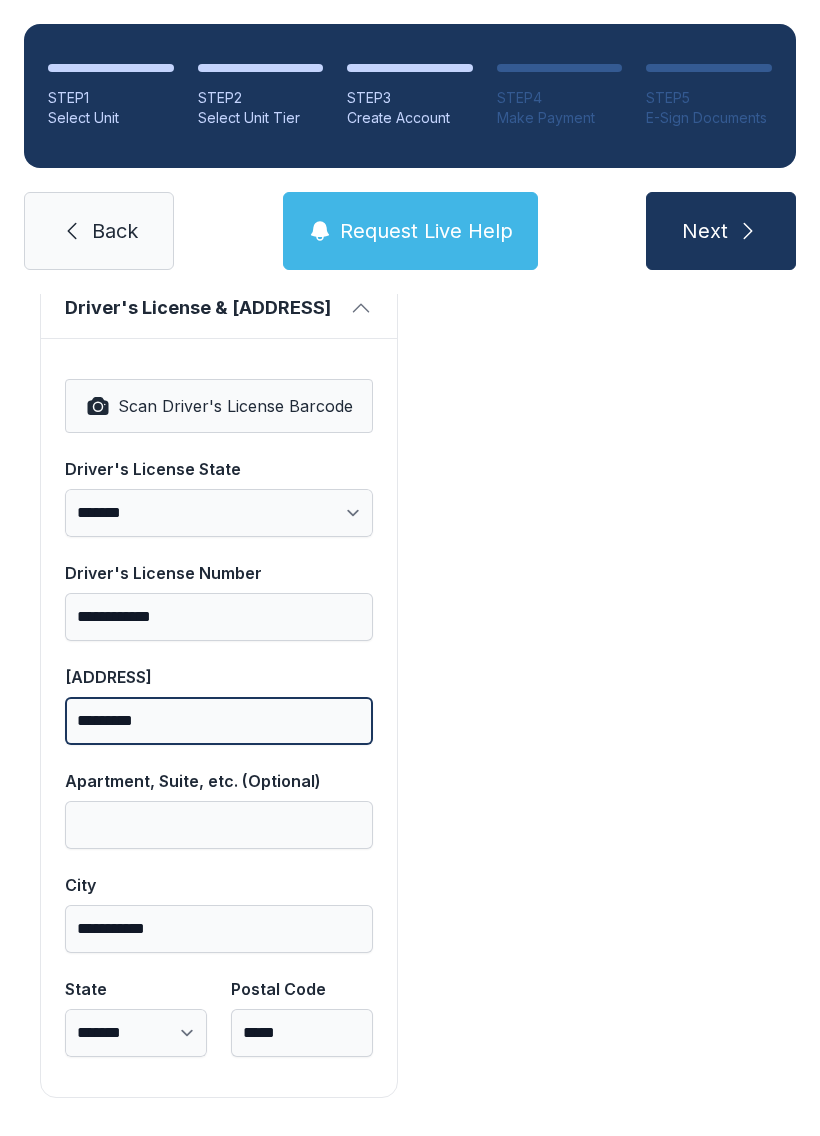 scroll, scrollTop: 1250, scrollLeft: 0, axis: vertical 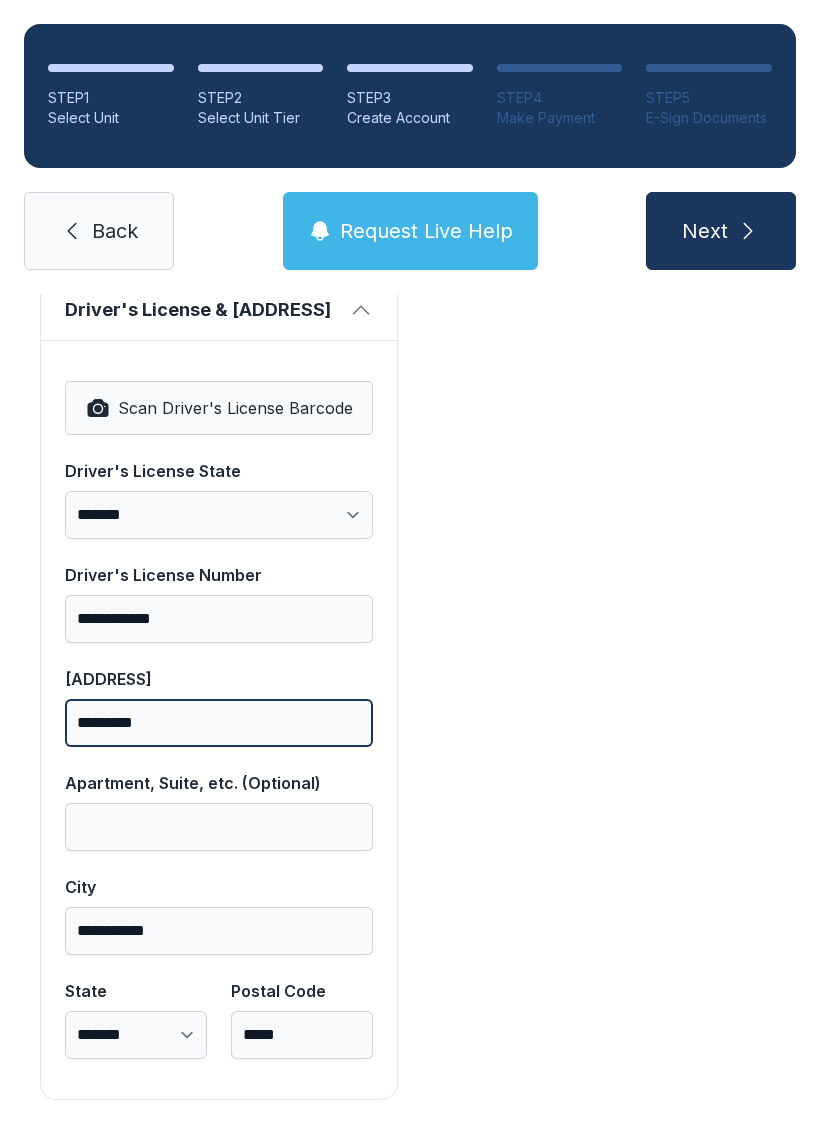 type on "*********" 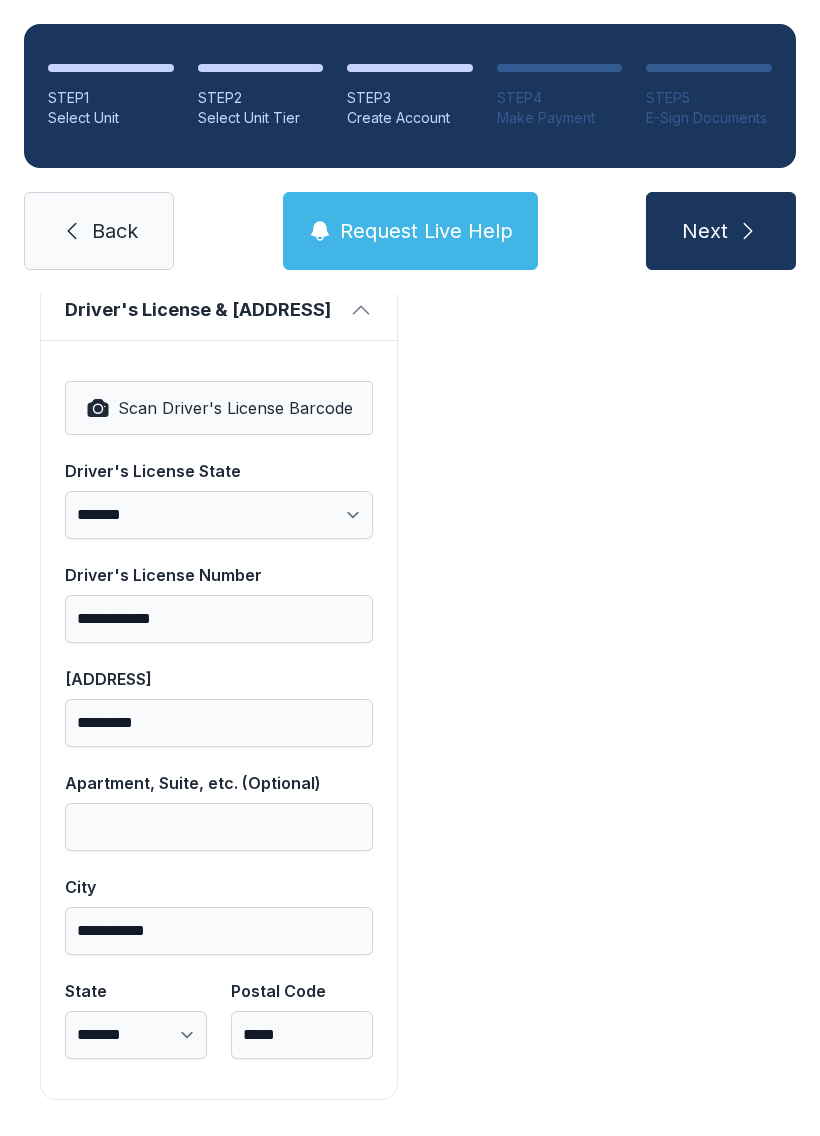 click on "Payment DISCOUNT -$54.00 Unit #E54 $54.00 ADMIN_FEE $35.00 PROTECTION_PLAN-1 $15.00 Total $50.00" at bounding box center [601, 128] 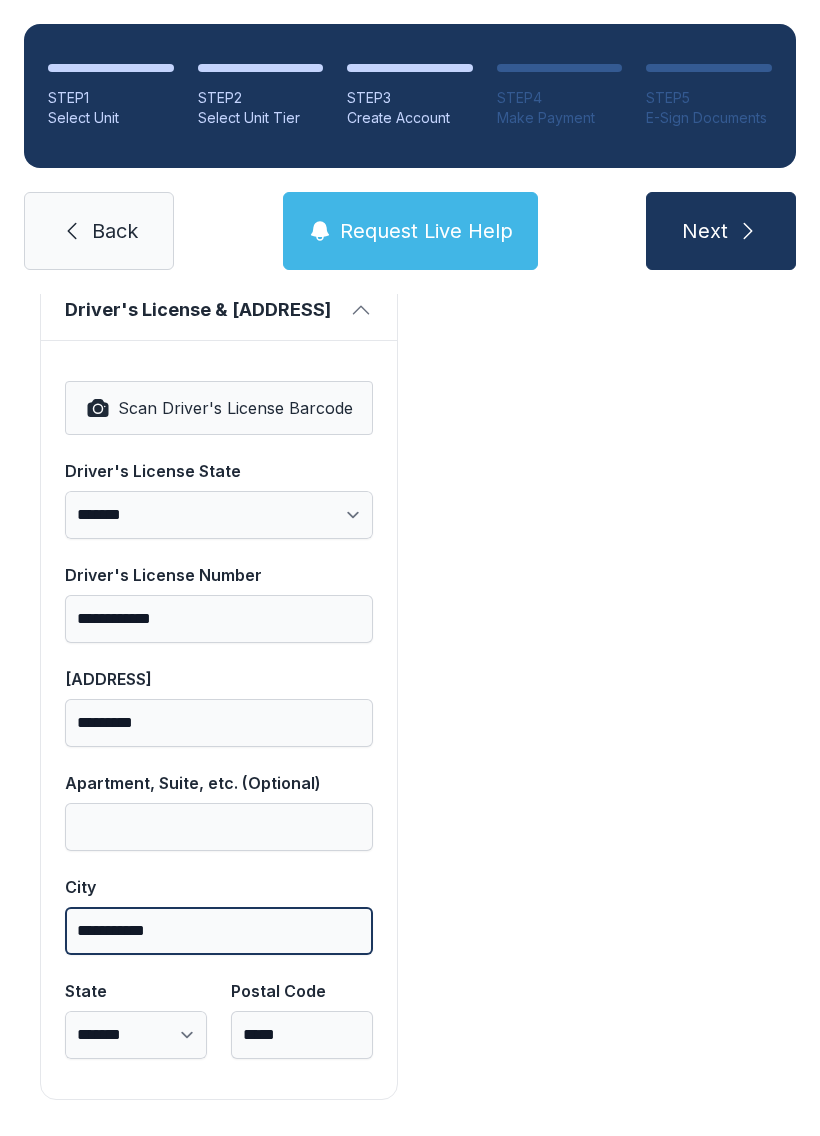 click on "**********" at bounding box center (219, 931) 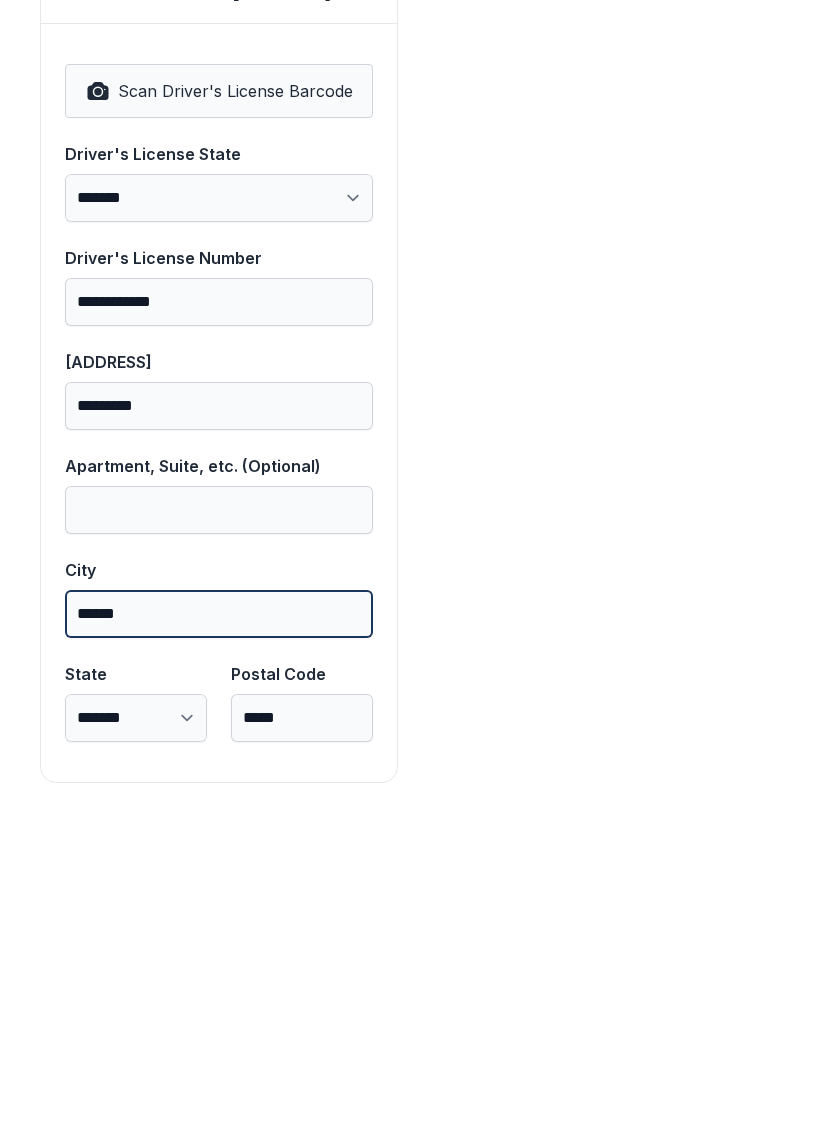 type on "******" 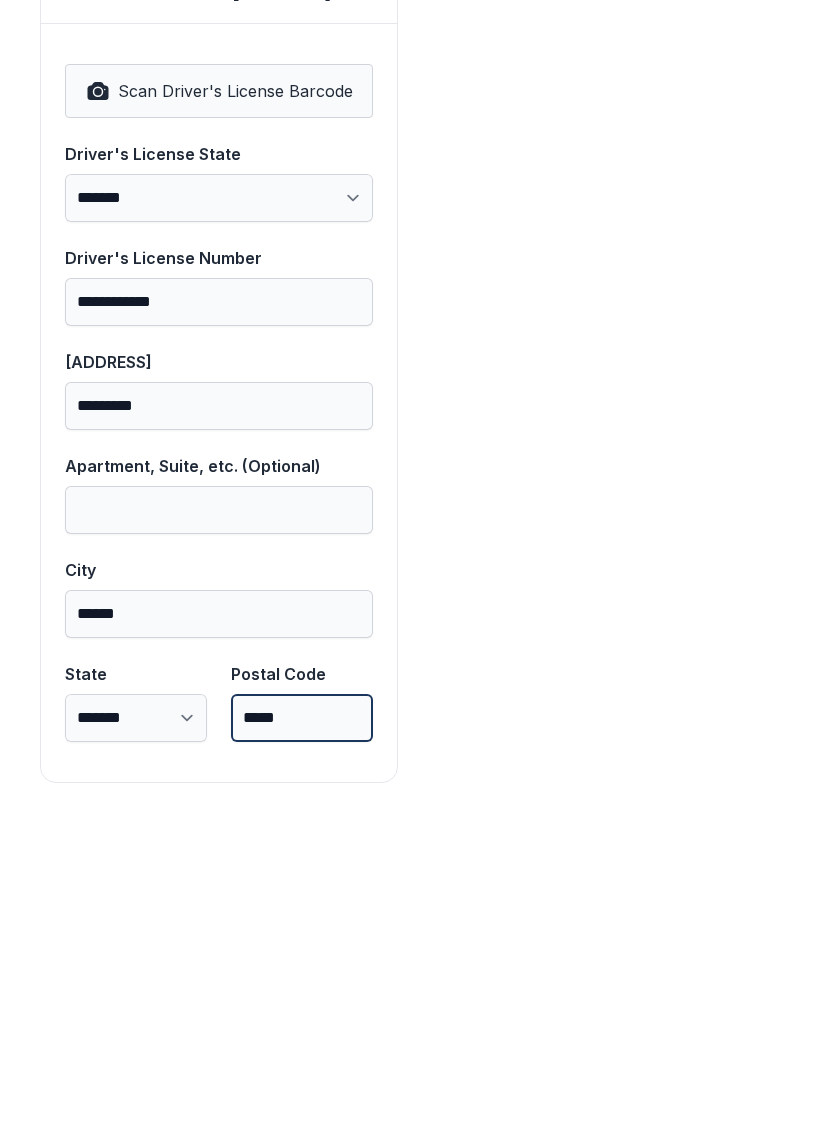 click on "*****" at bounding box center [302, 1035] 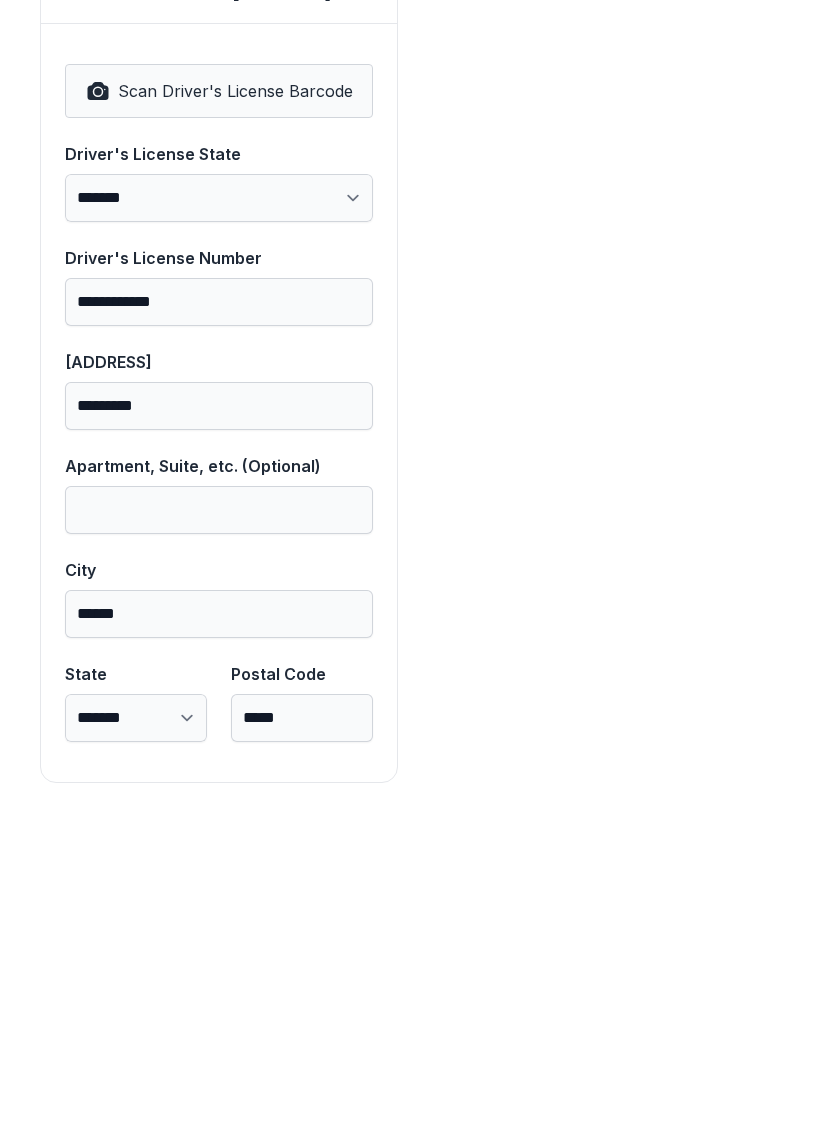 click on "Payment DISCOUNT -$54.00 Unit #E54 $54.00 ADMIN_FEE $35.00 PROTECTION_PLAN-1 $15.00 Total $50.00" at bounding box center [601, 128] 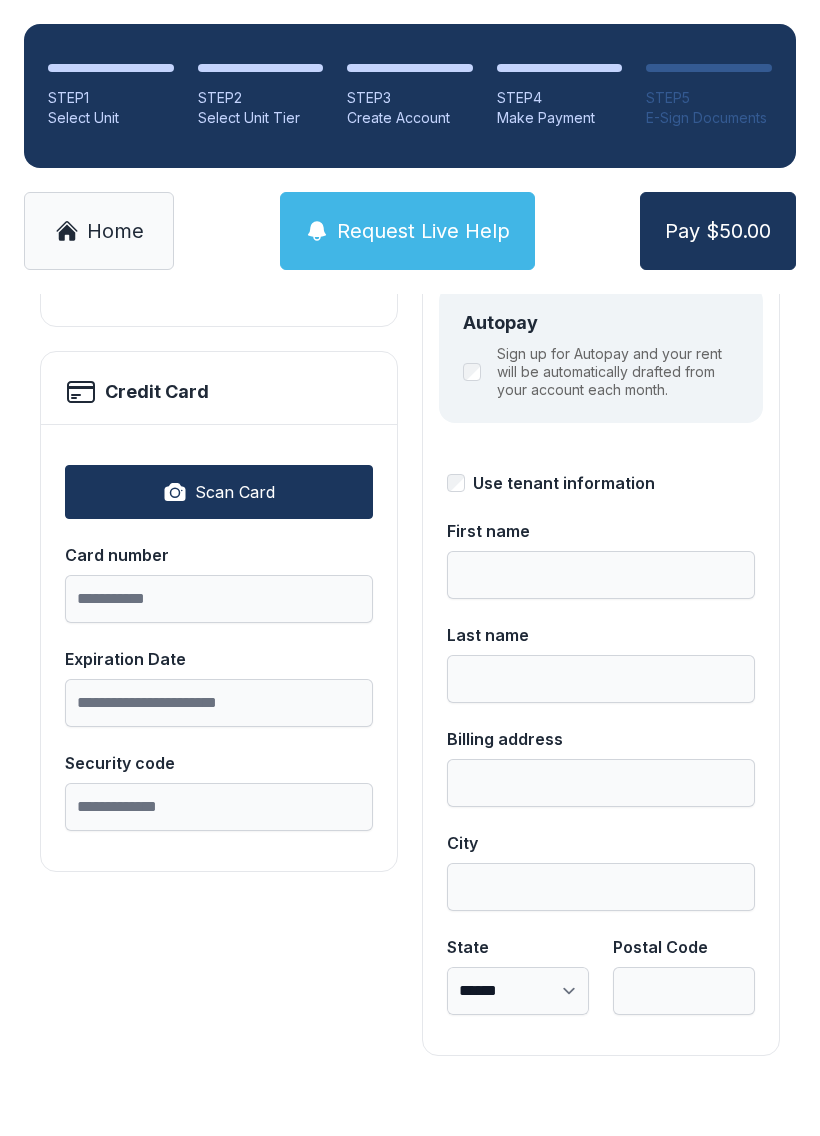 scroll, scrollTop: 0, scrollLeft: 0, axis: both 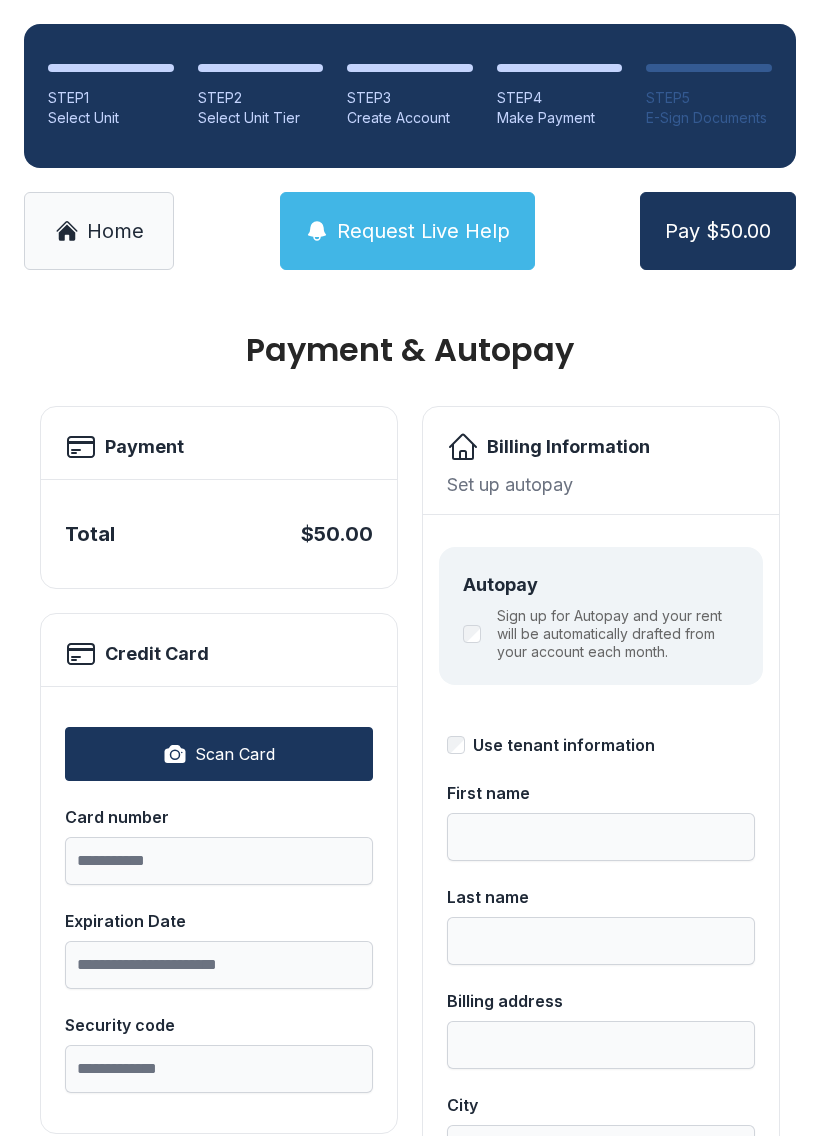 click on "Scan Card" at bounding box center (219, 754) 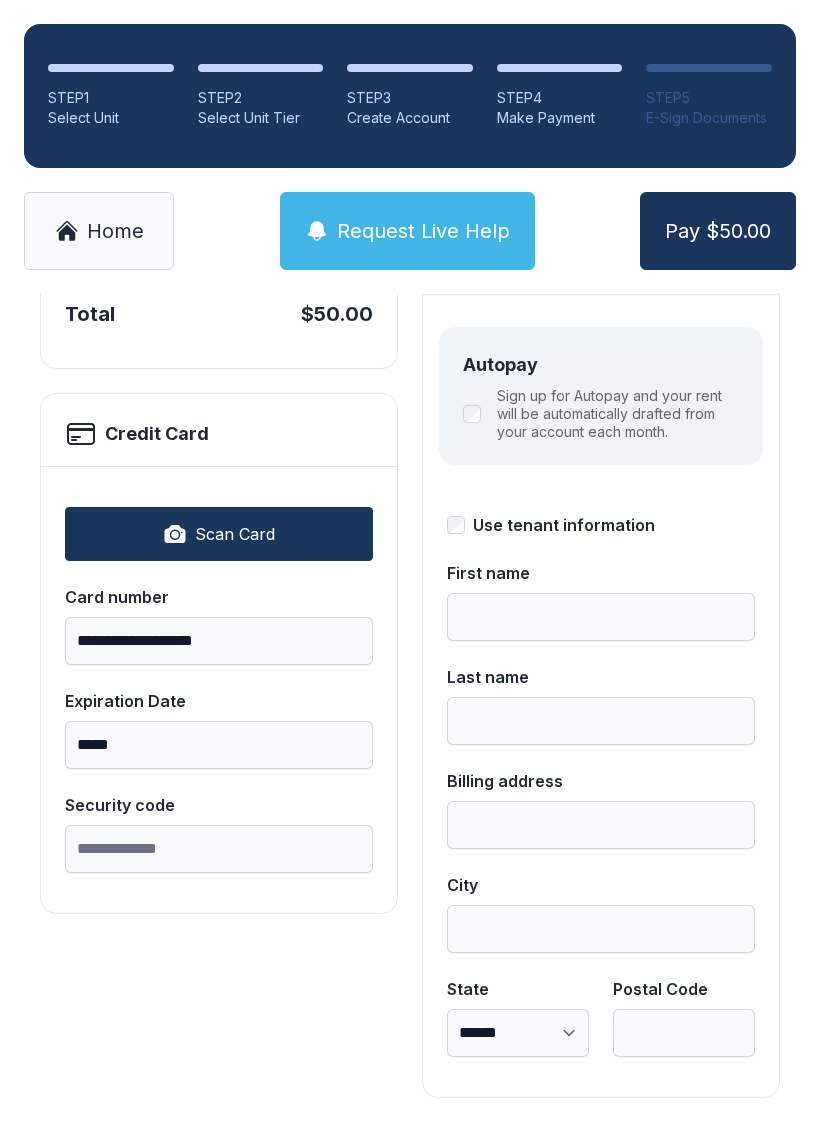 scroll, scrollTop: 218, scrollLeft: 0, axis: vertical 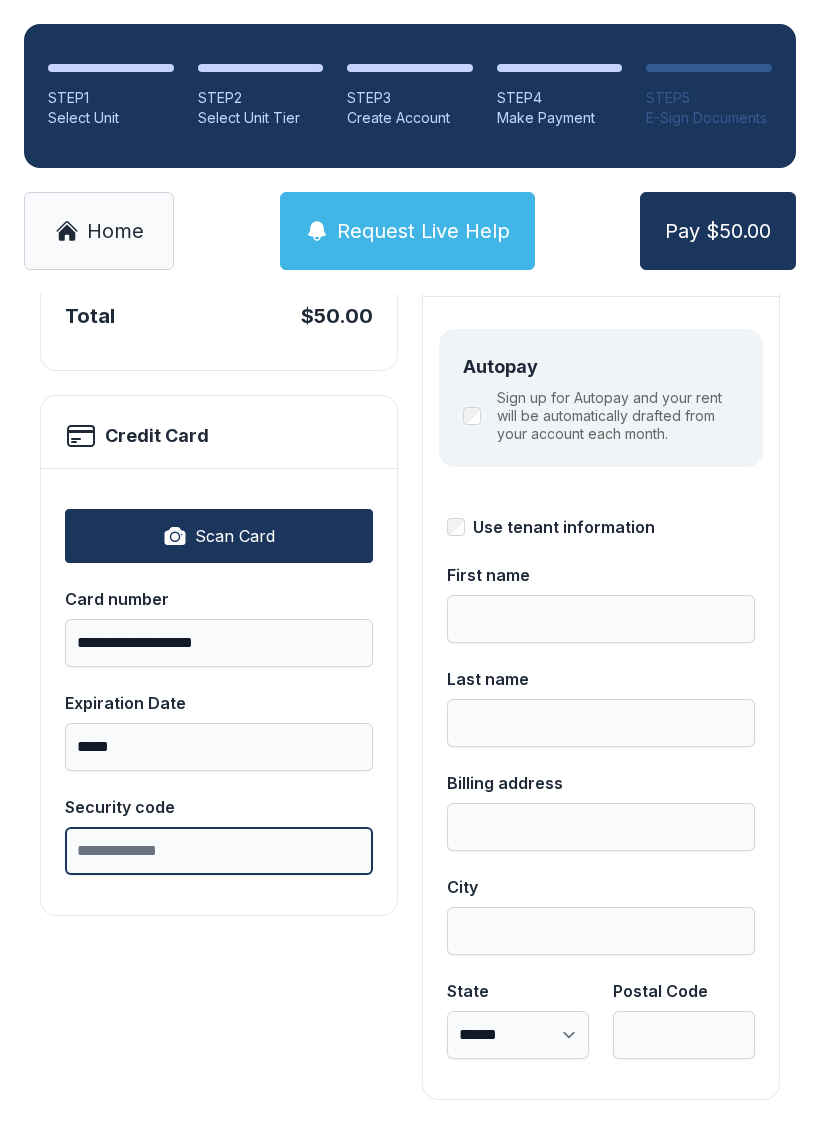 click on "Security code" at bounding box center (219, 851) 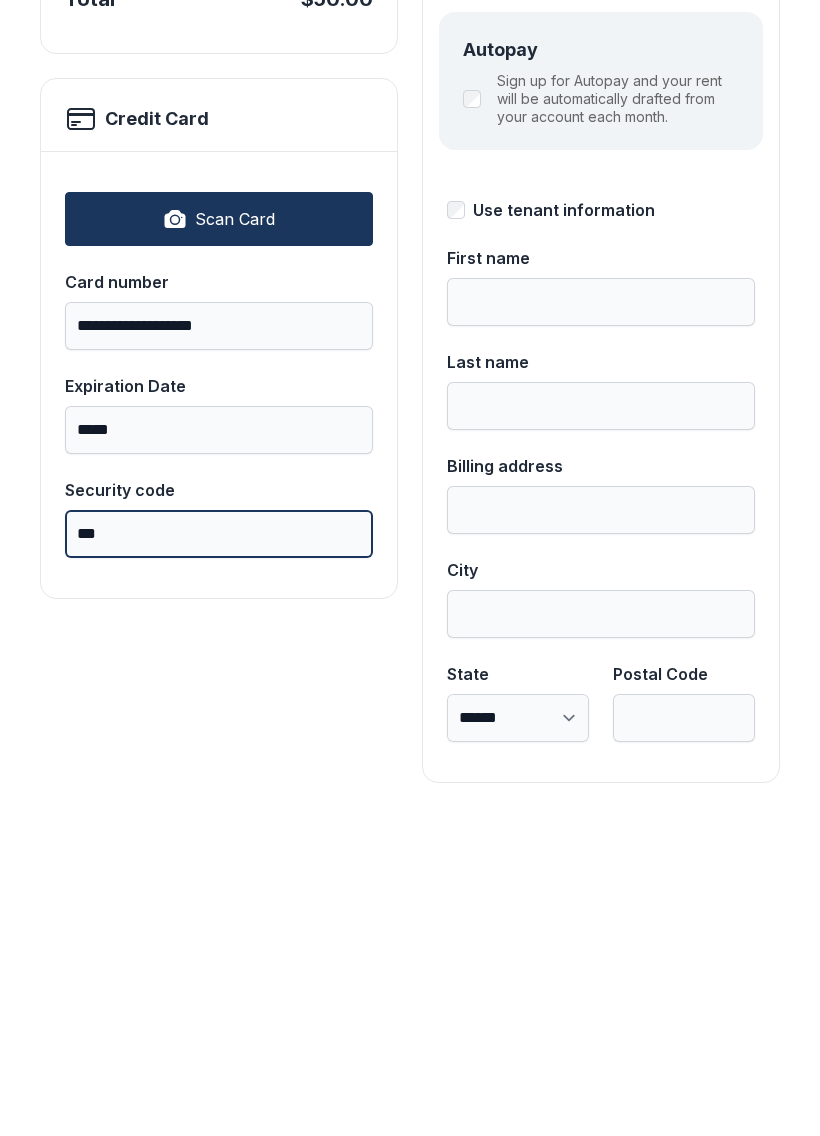 type on "***" 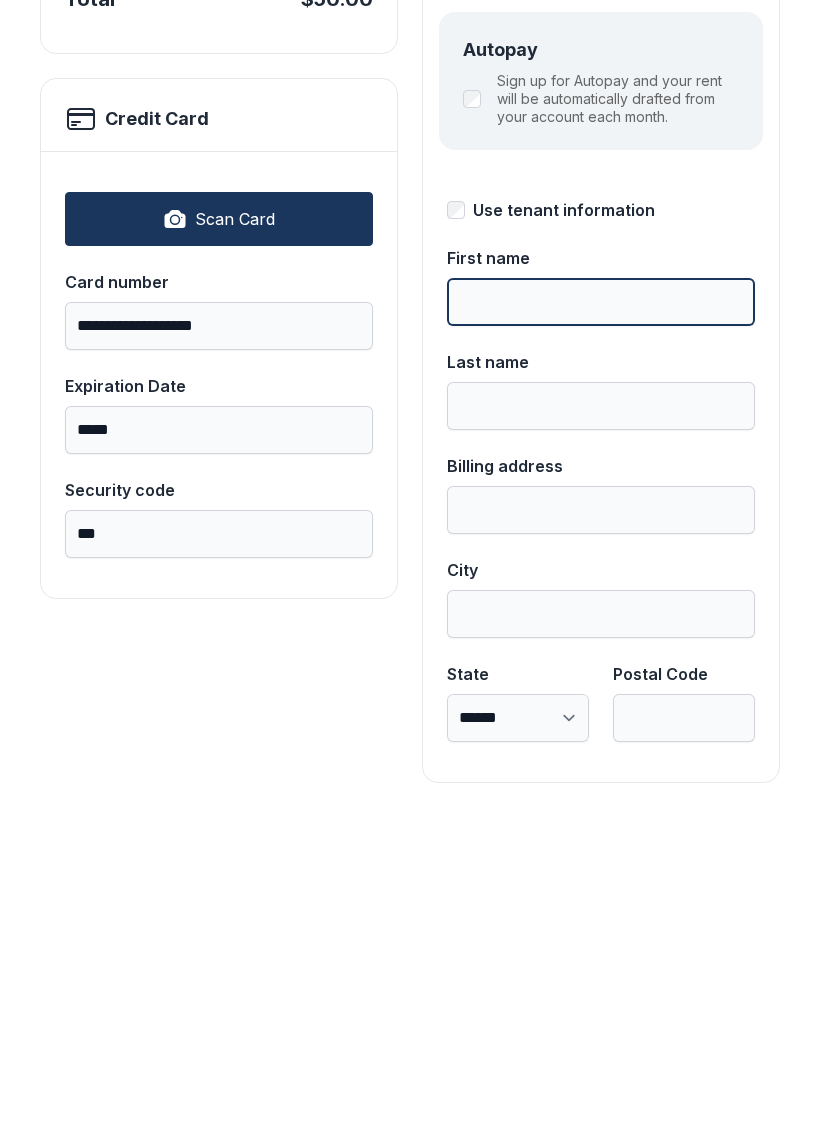click on "First name" at bounding box center (601, 619) 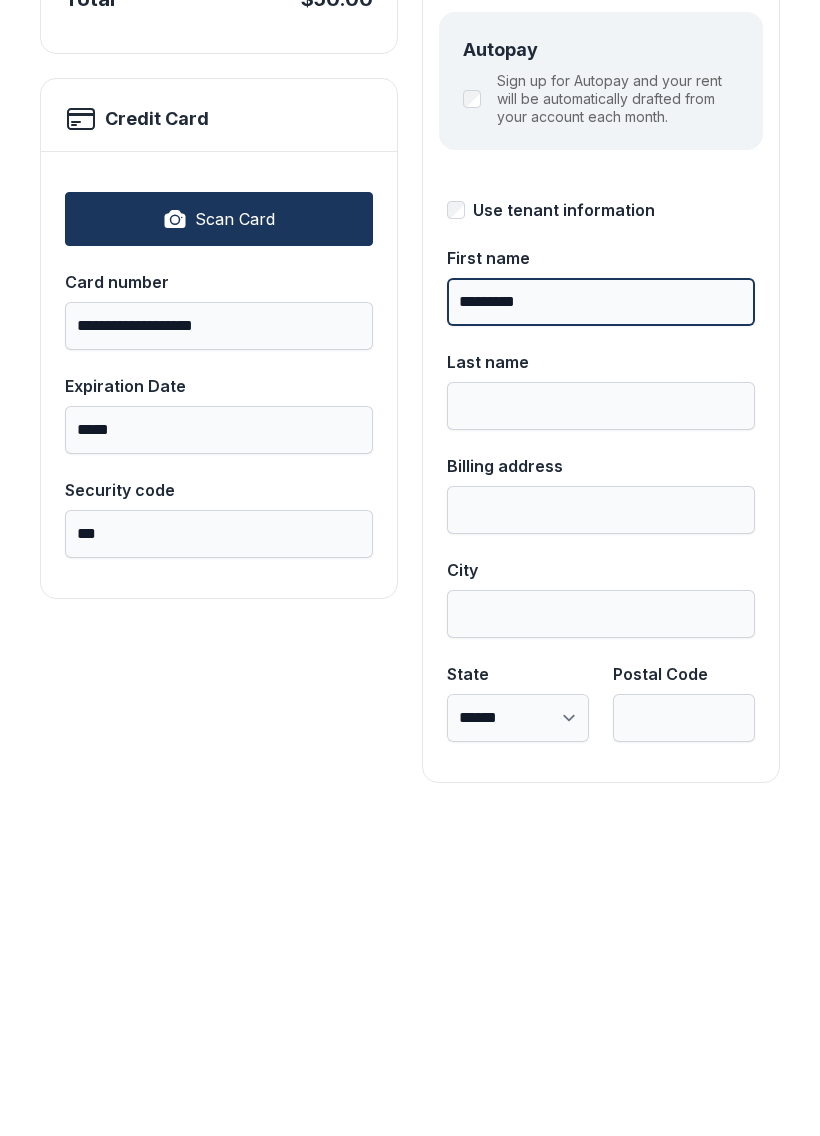 type on "*********" 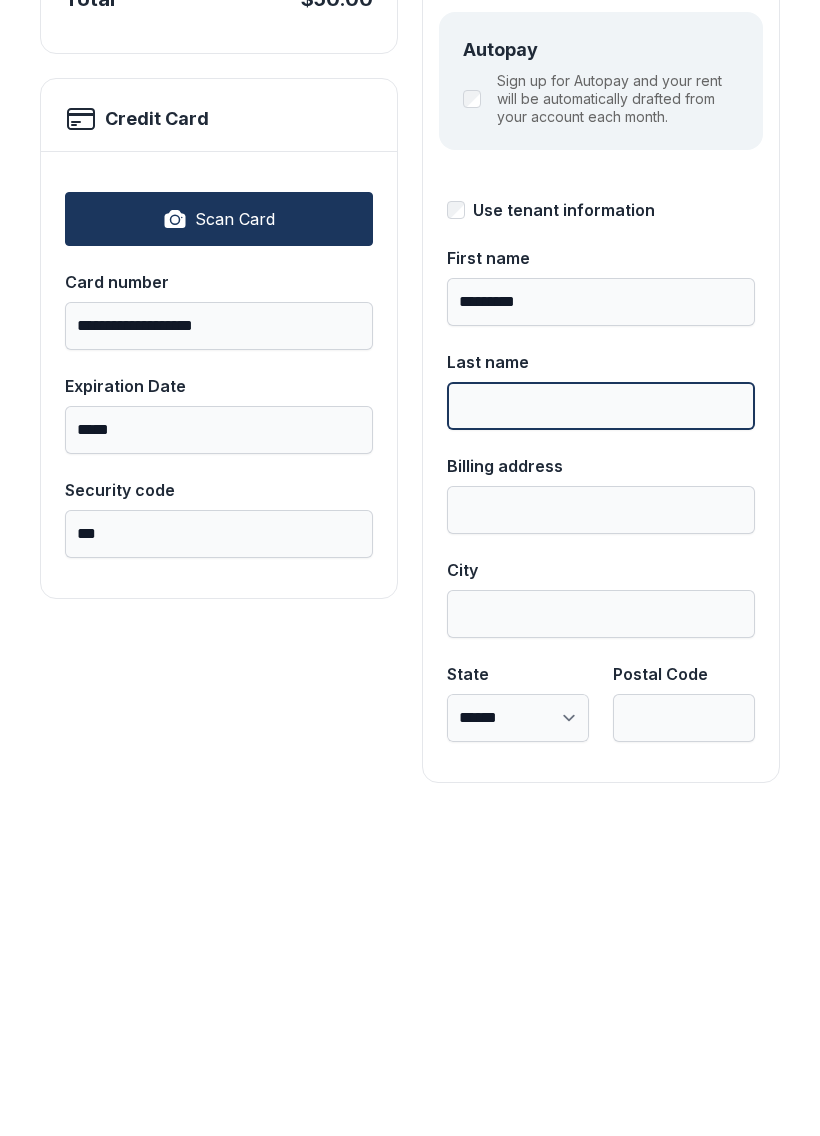 click on "Last name" at bounding box center [601, 723] 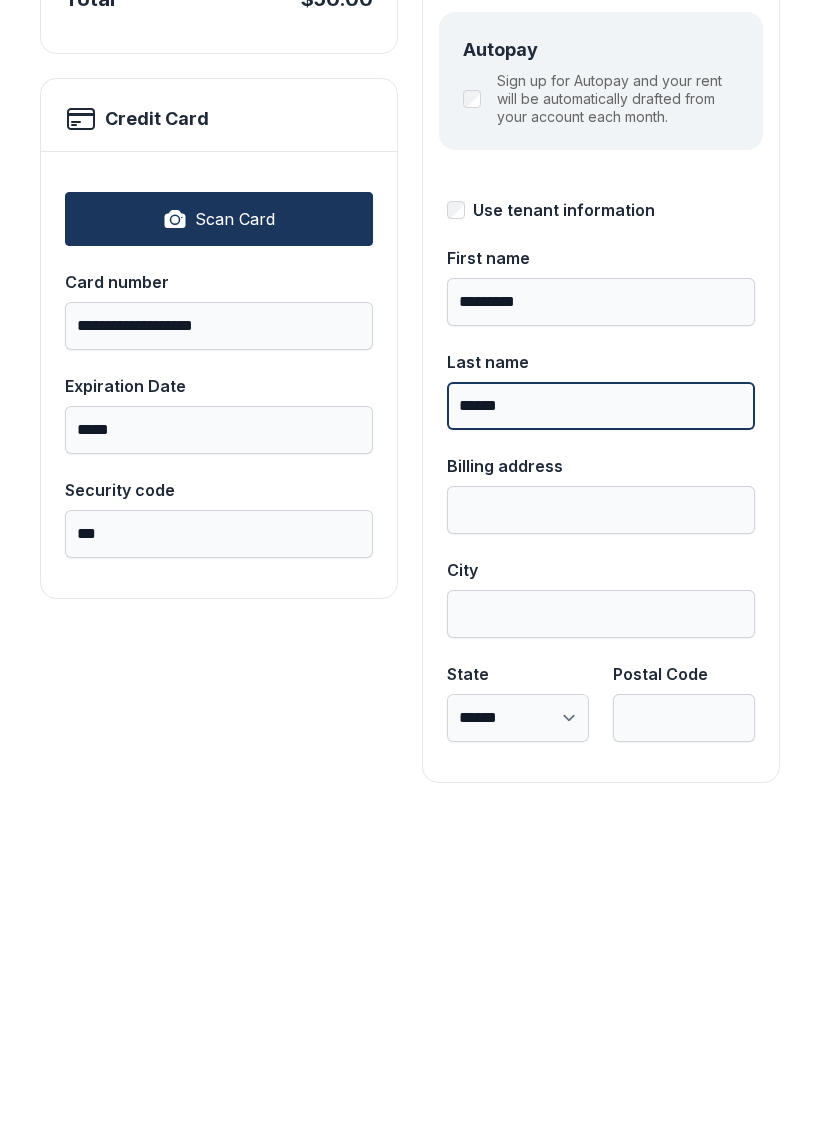 type on "******" 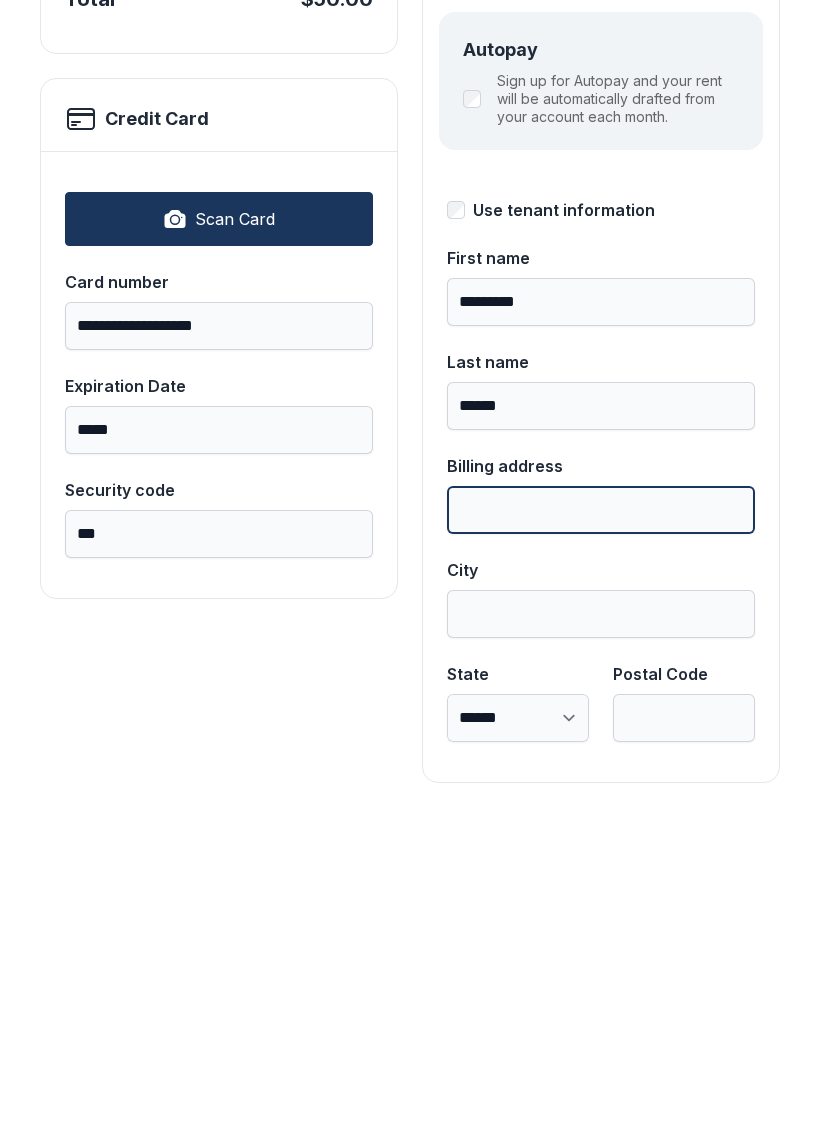 click on "Billing address" at bounding box center (601, 827) 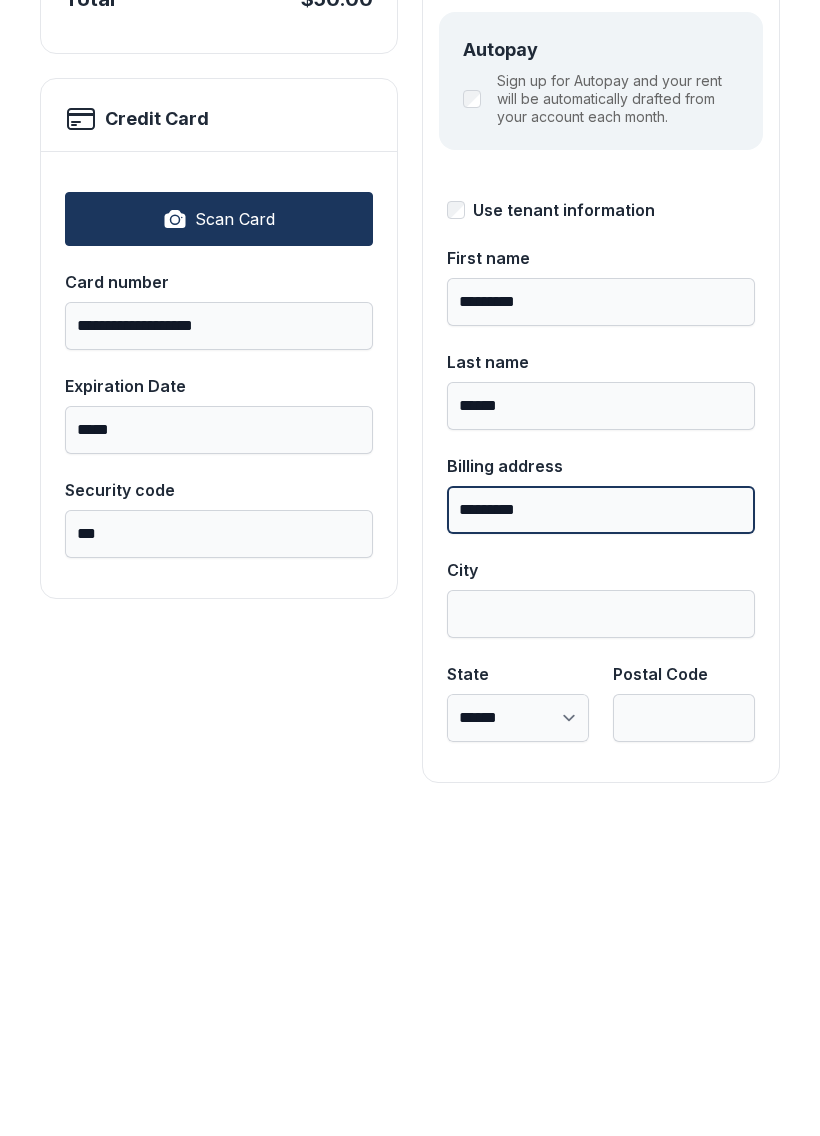 type on "*********" 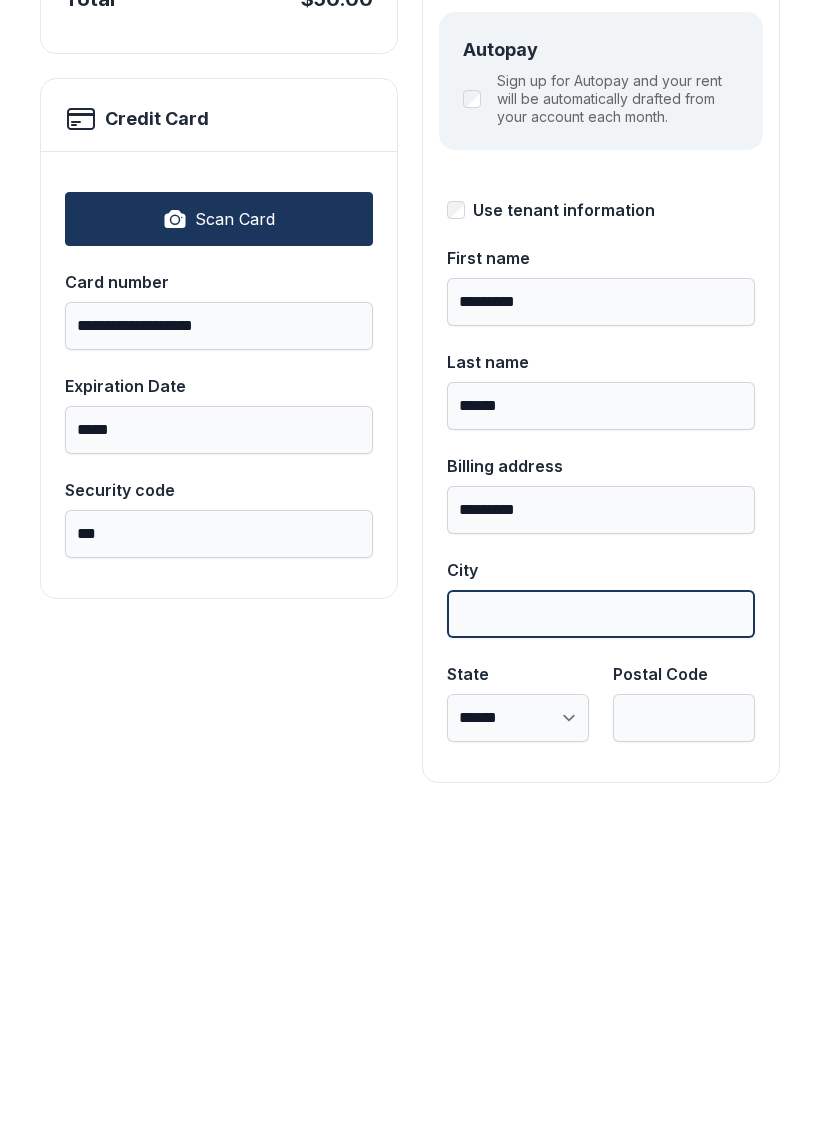 click on "City" at bounding box center [601, 931] 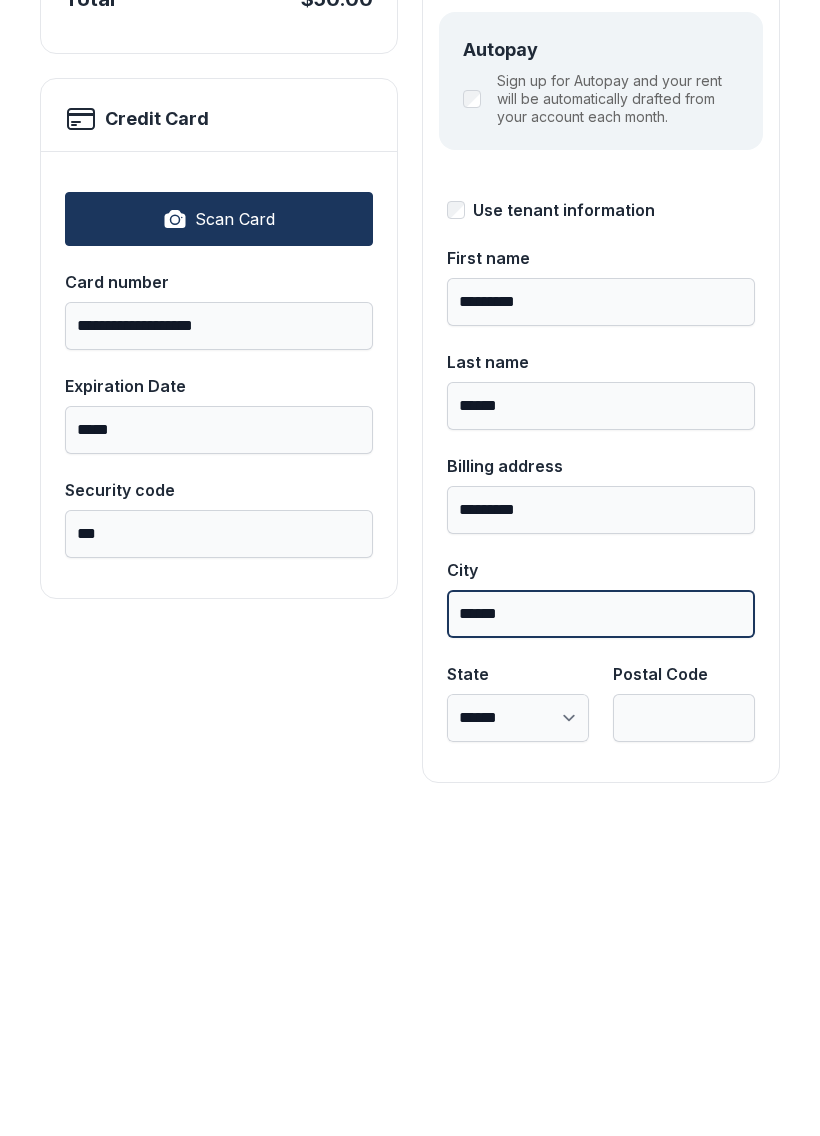 type on "******" 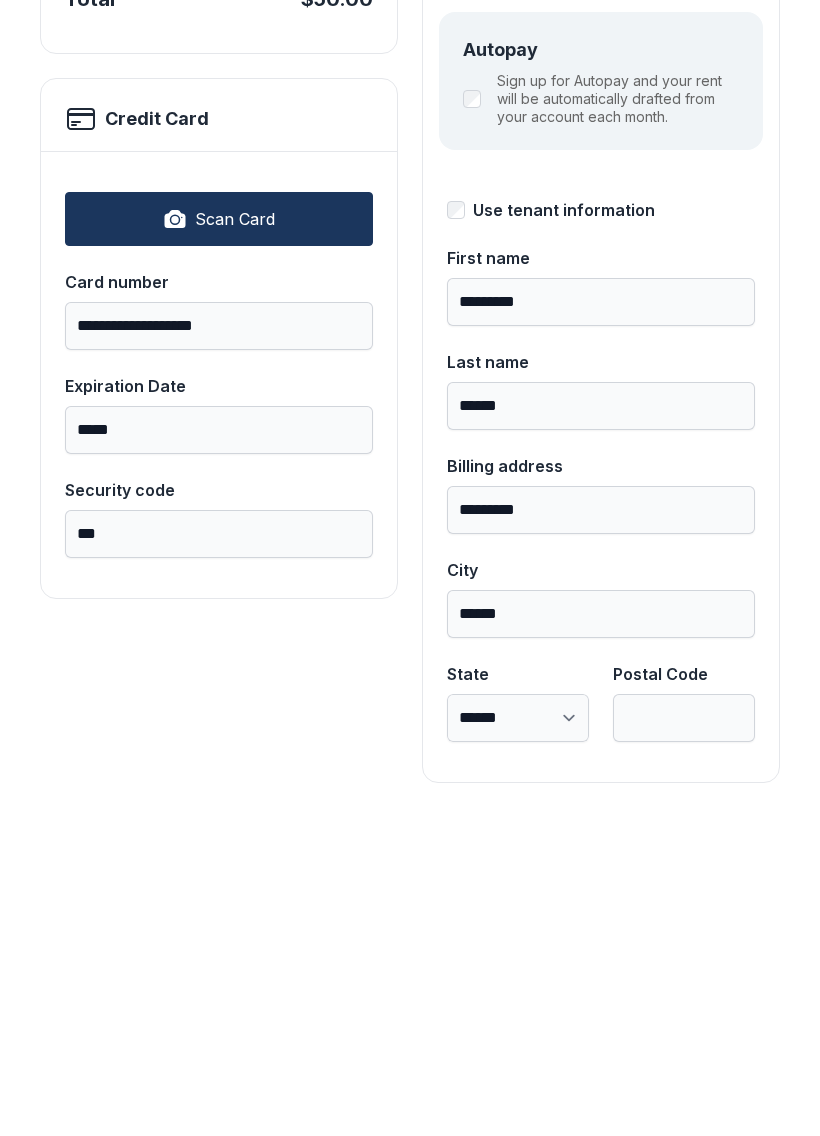 click on "**********" at bounding box center (518, 1035) 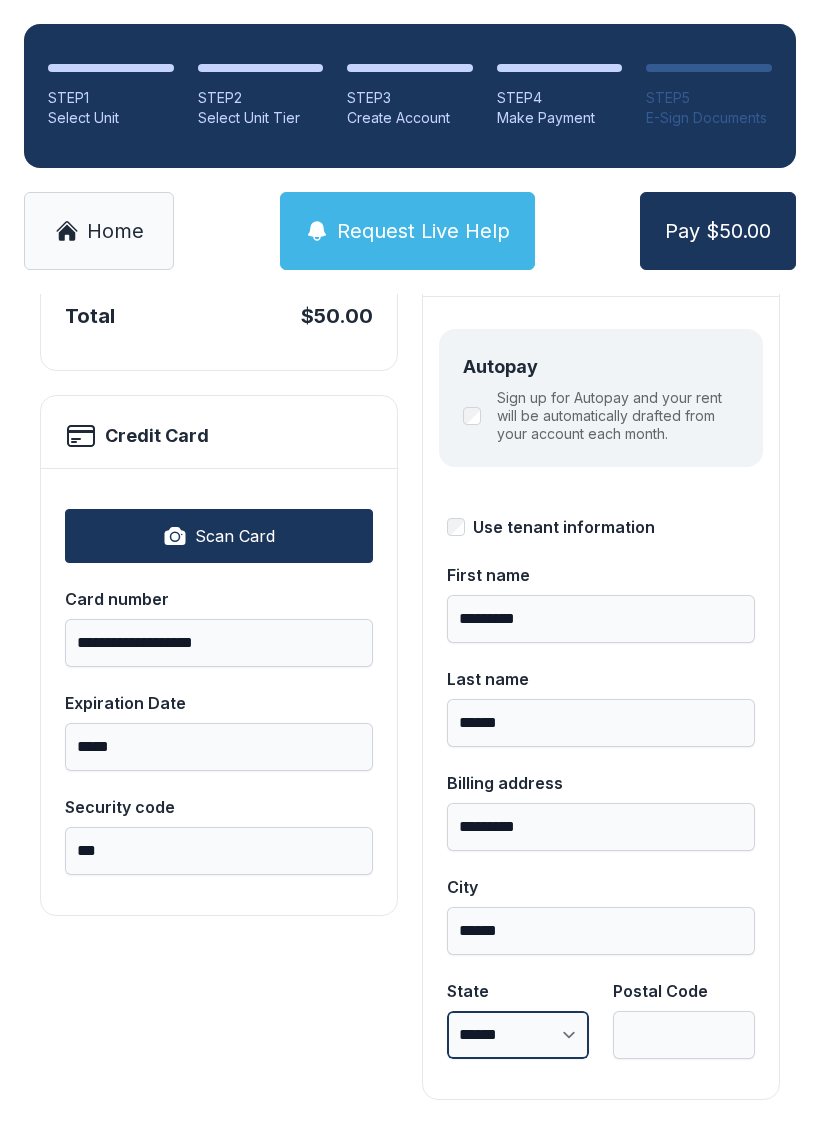 select on "**" 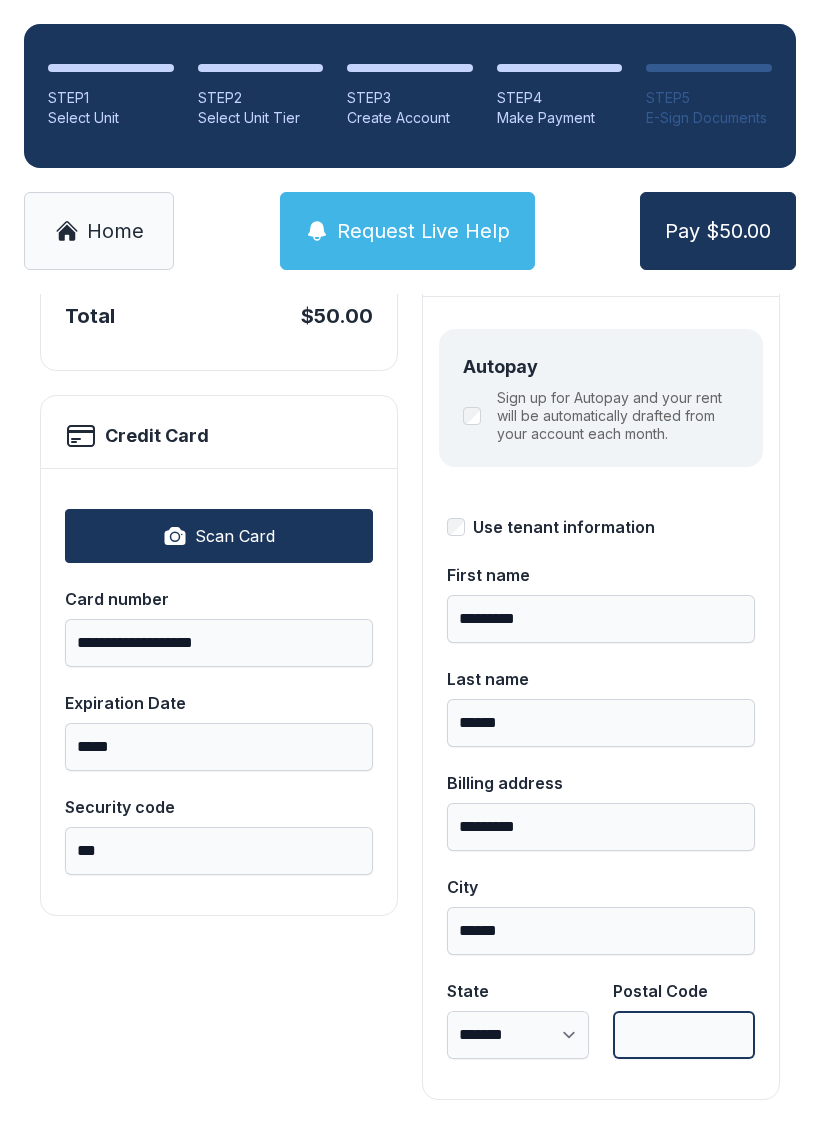 click on "Postal Code" at bounding box center [684, 1035] 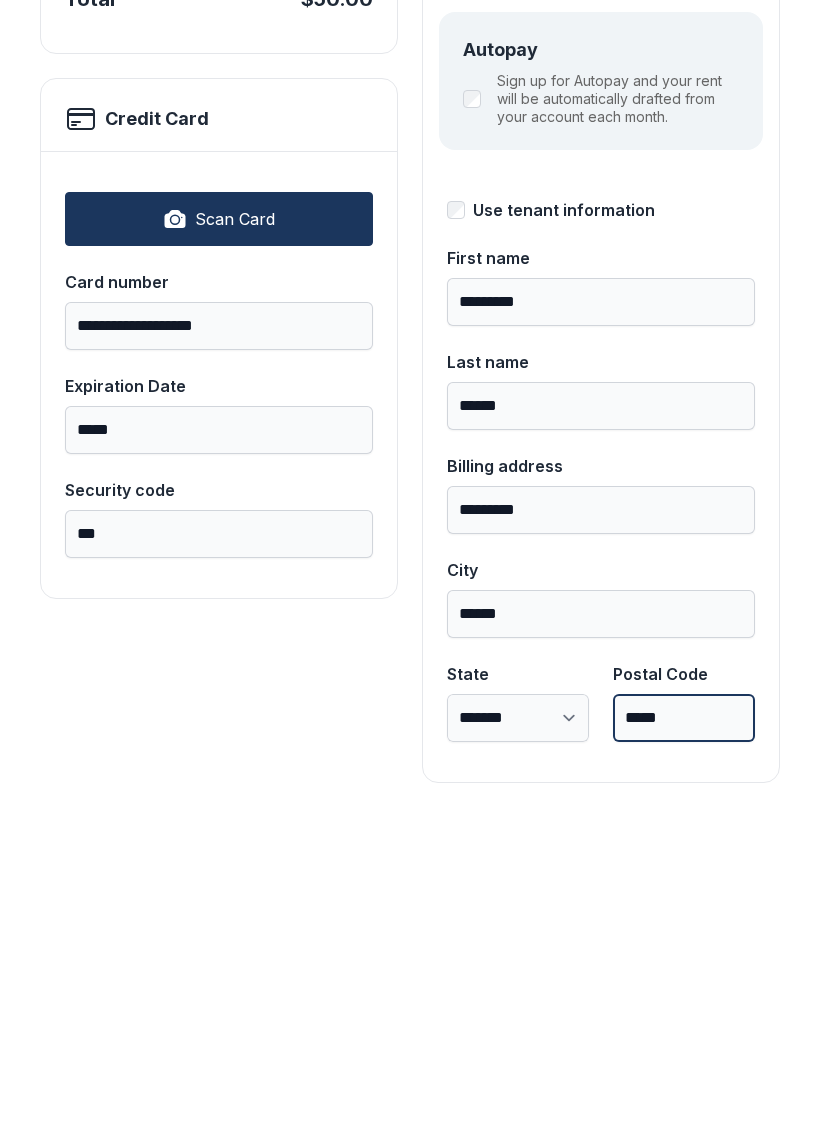 type on "*****" 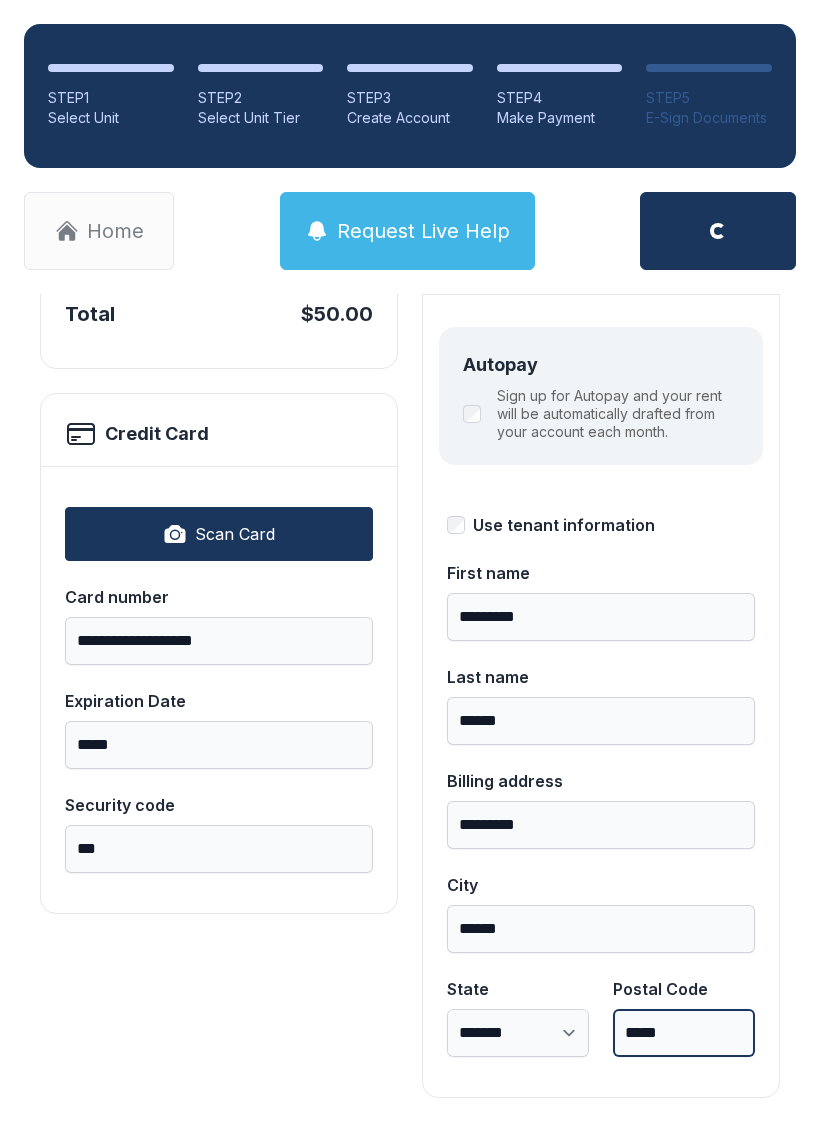scroll, scrollTop: 218, scrollLeft: 0, axis: vertical 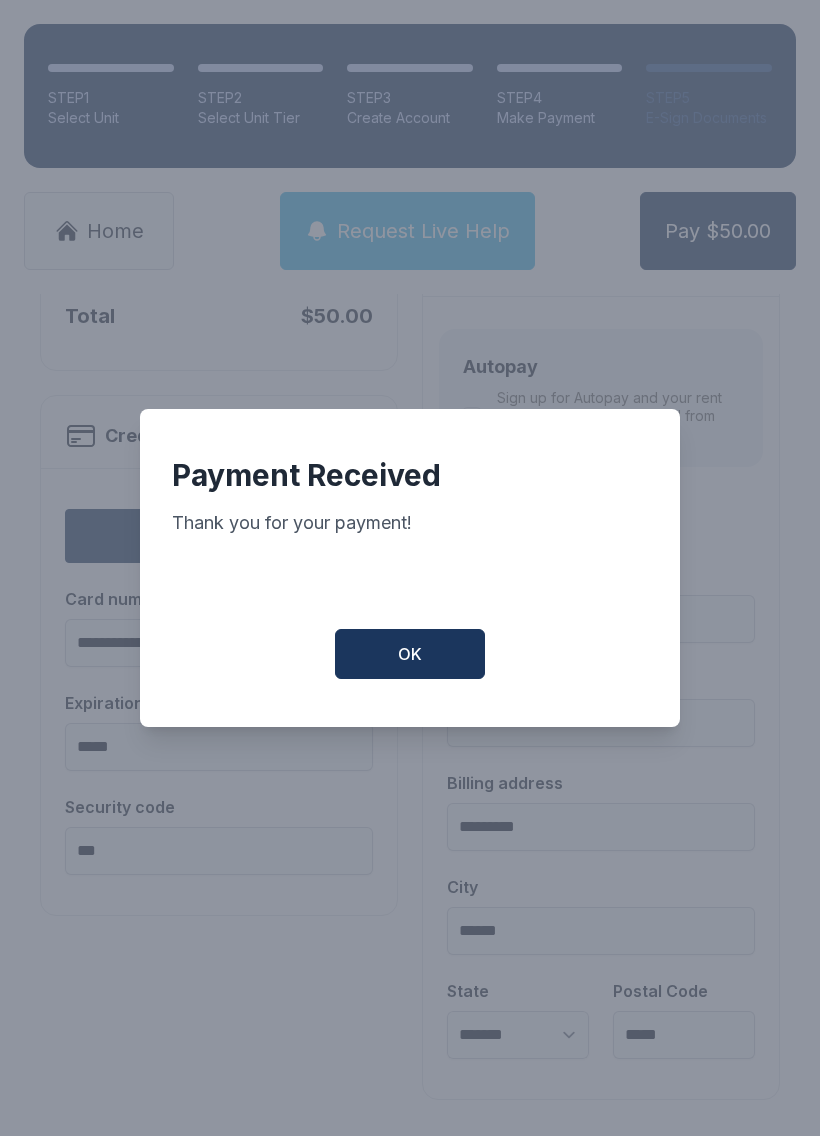 click on "OK" at bounding box center [410, 654] 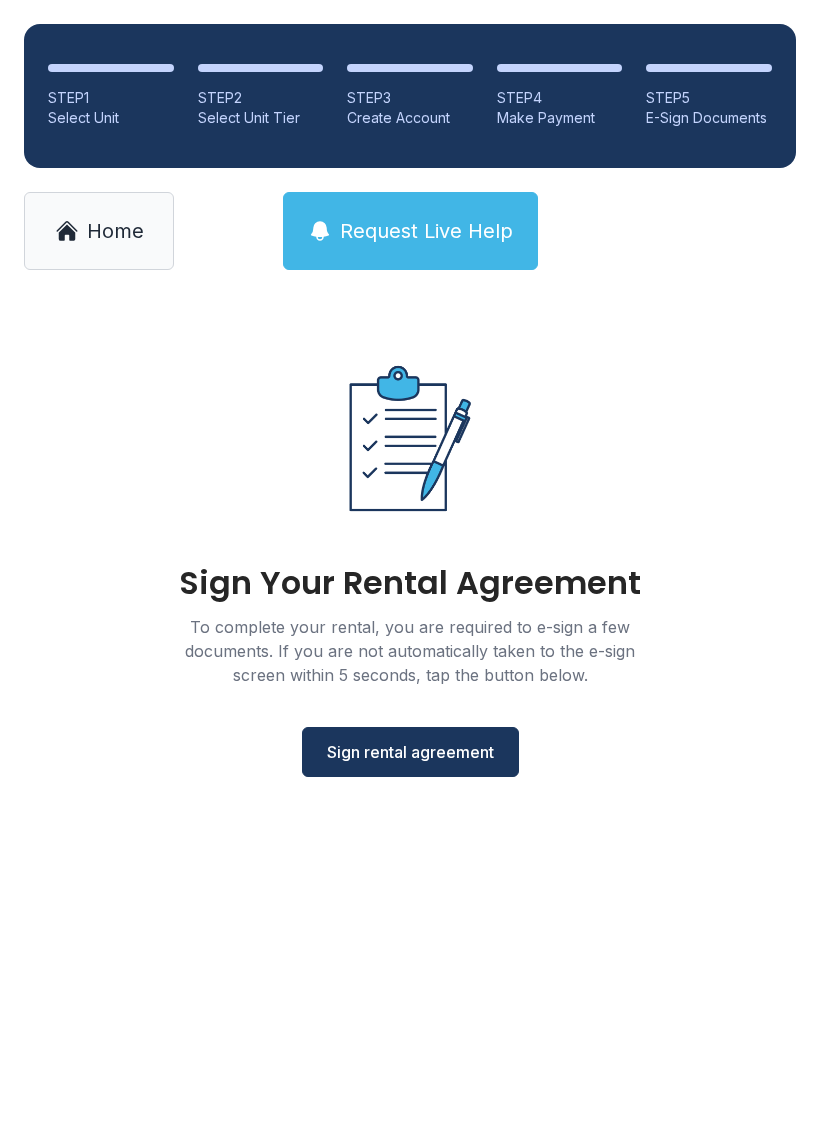 scroll, scrollTop: 0, scrollLeft: 0, axis: both 